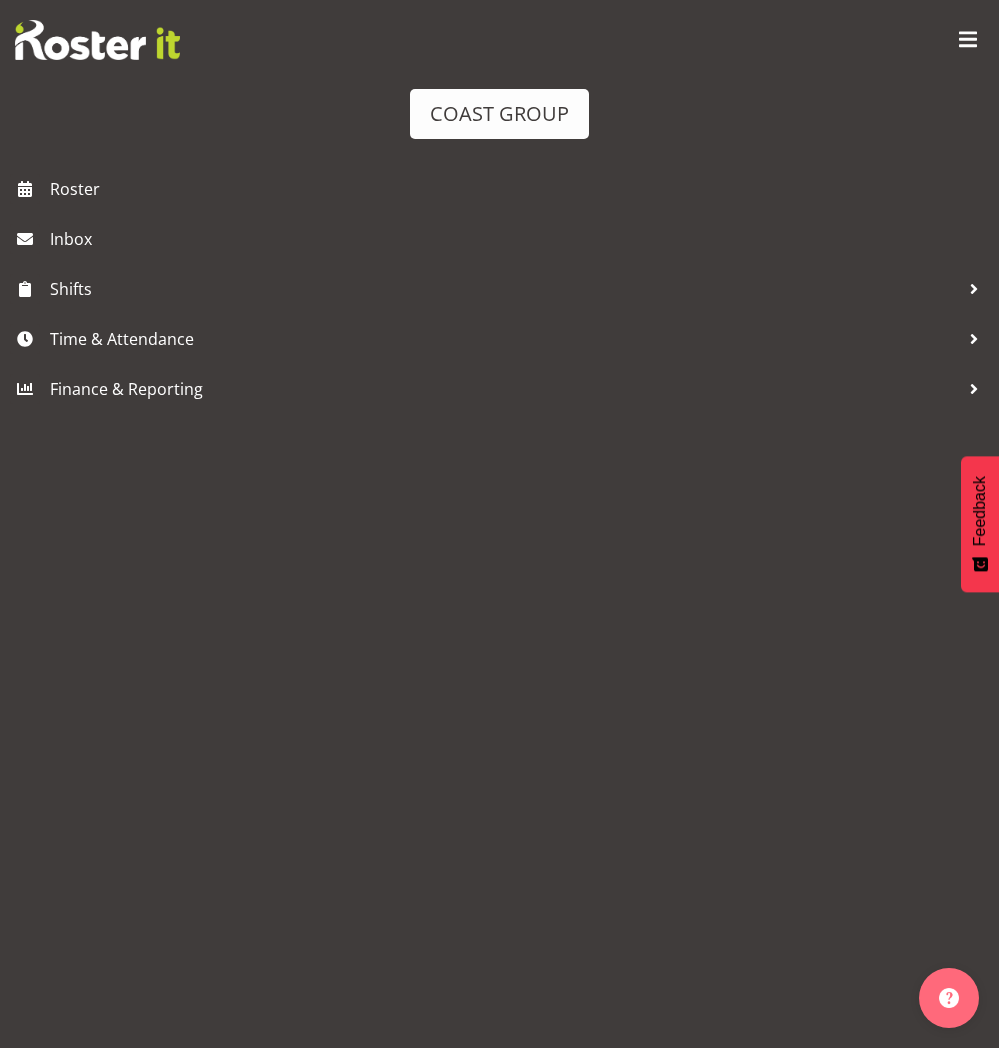 scroll, scrollTop: 0, scrollLeft: 0, axis: both 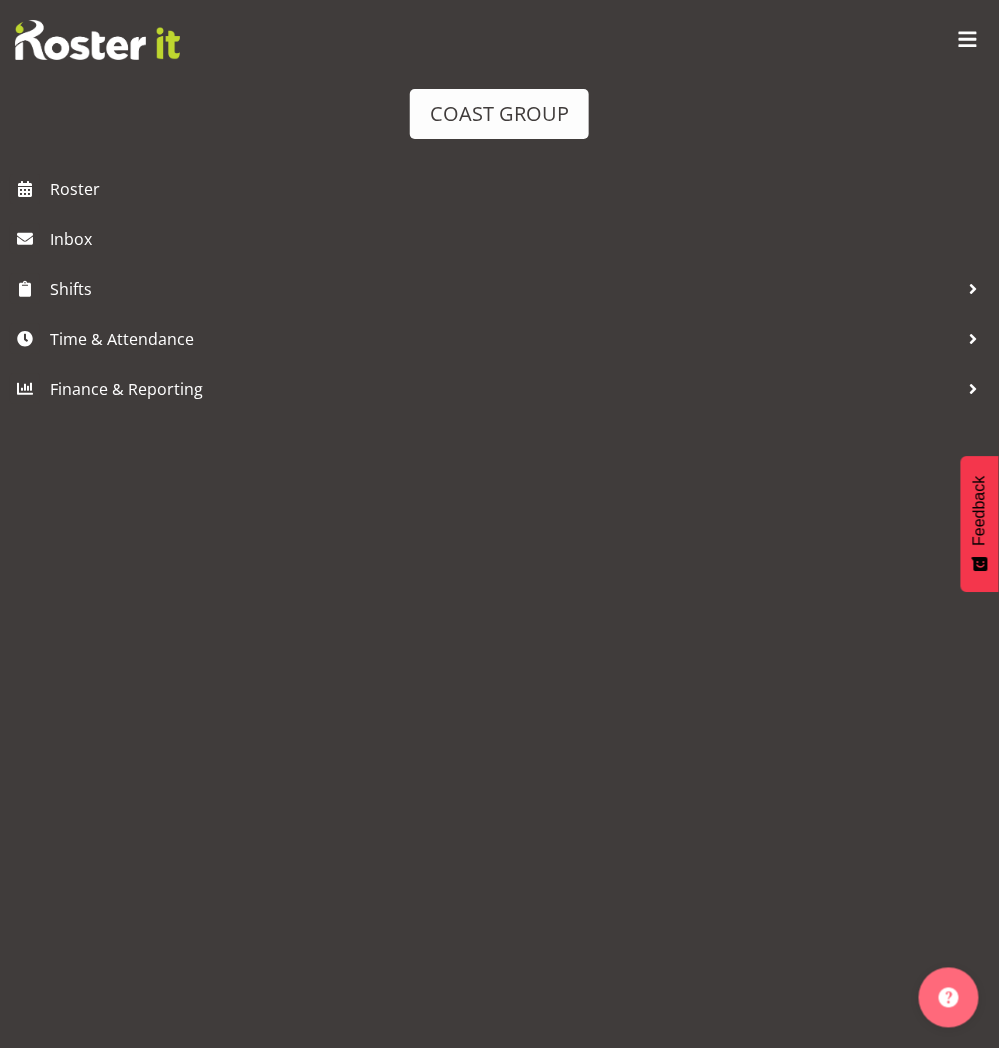 click at bounding box center (968, 40) 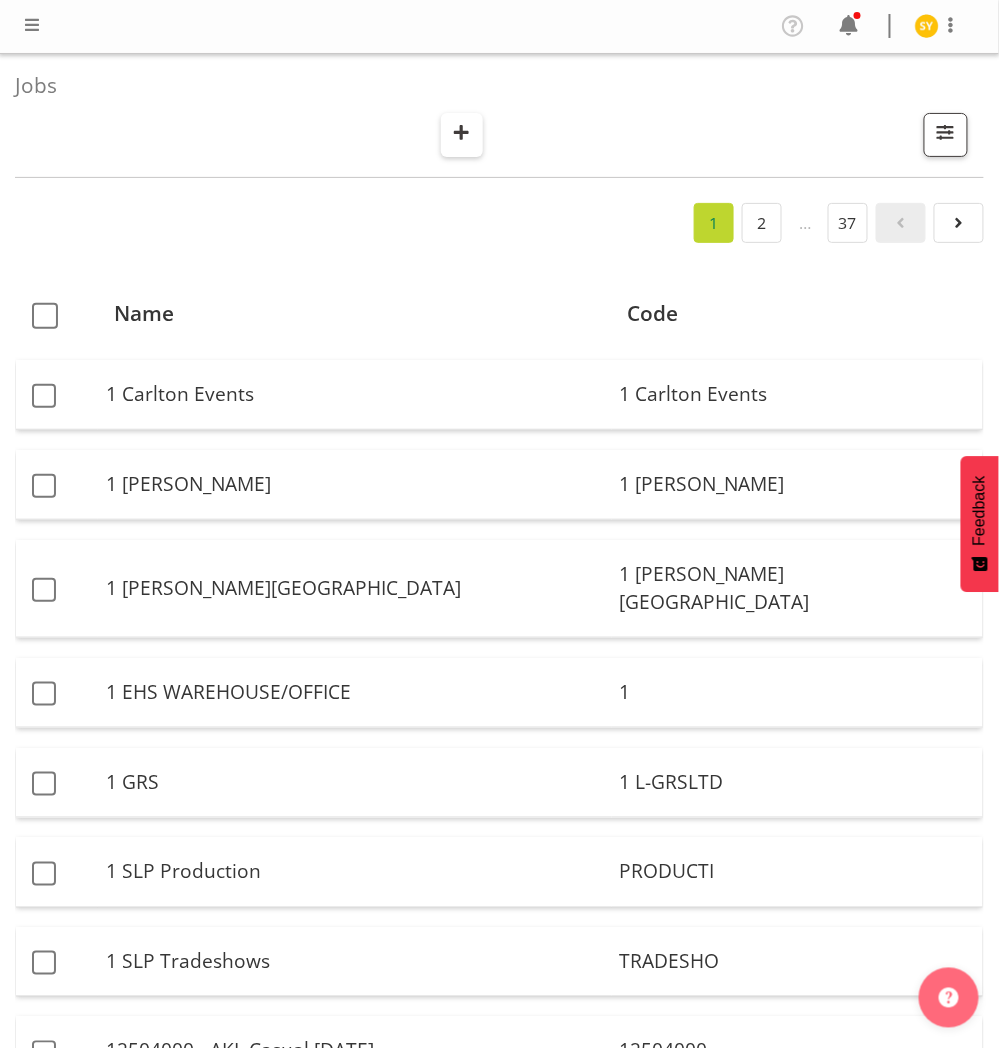 click at bounding box center [461, 132] 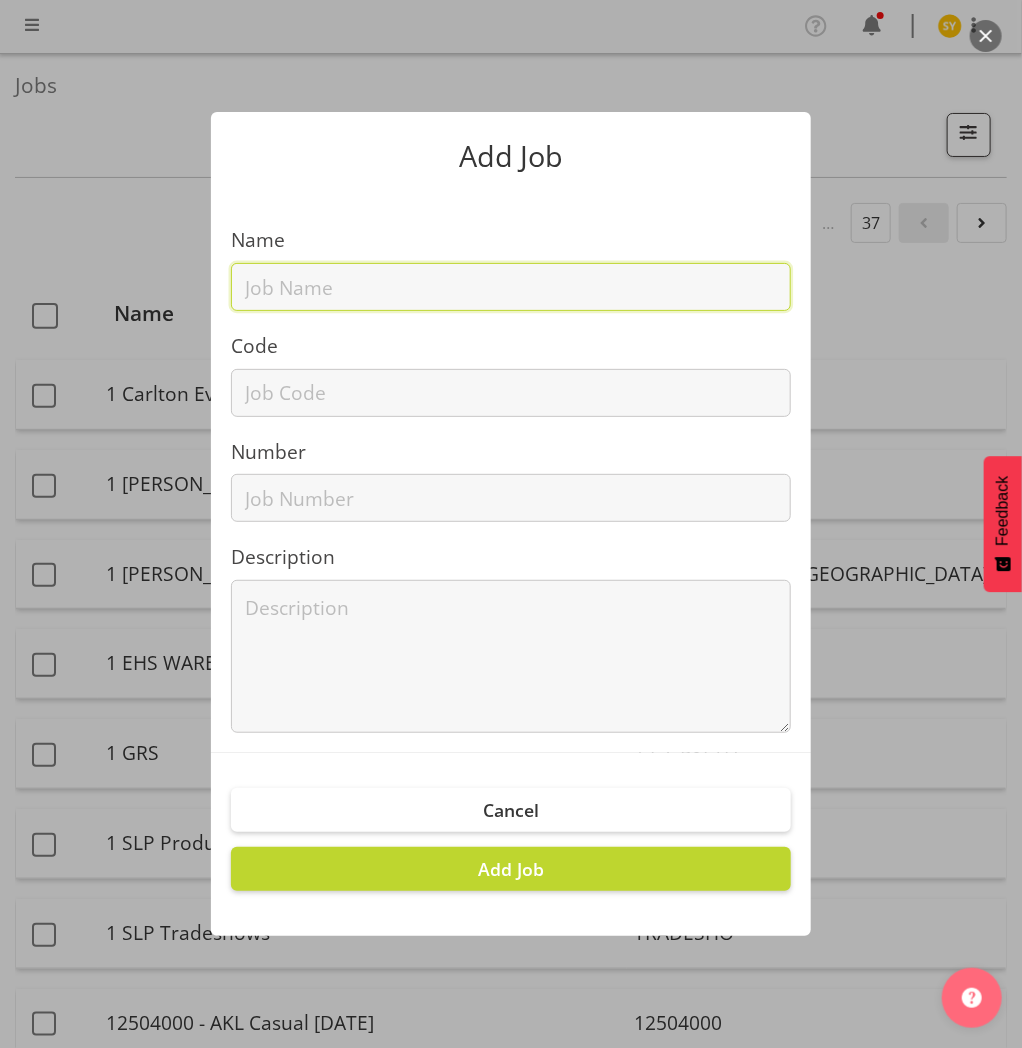 click on "Name   Code   Number   Description" at bounding box center (511, 471) 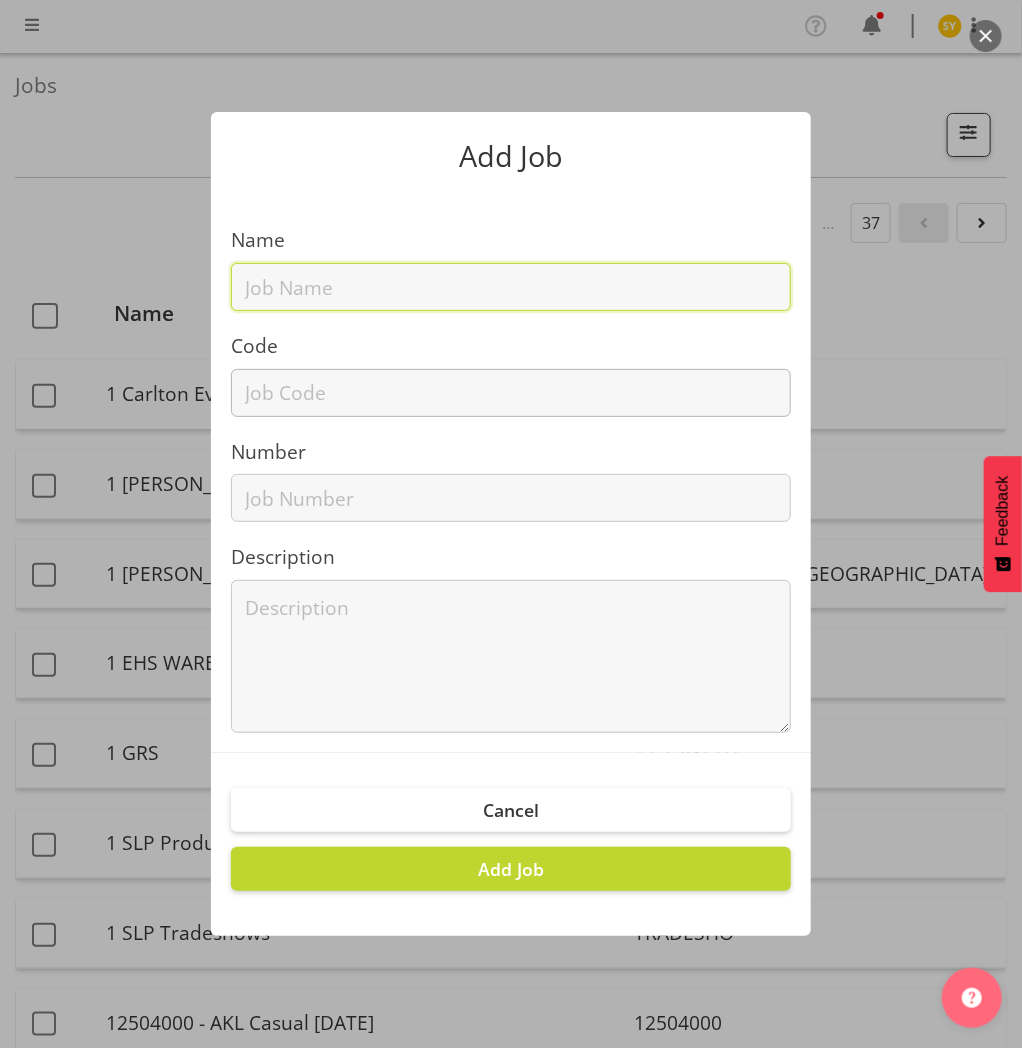 paste on "12508270" 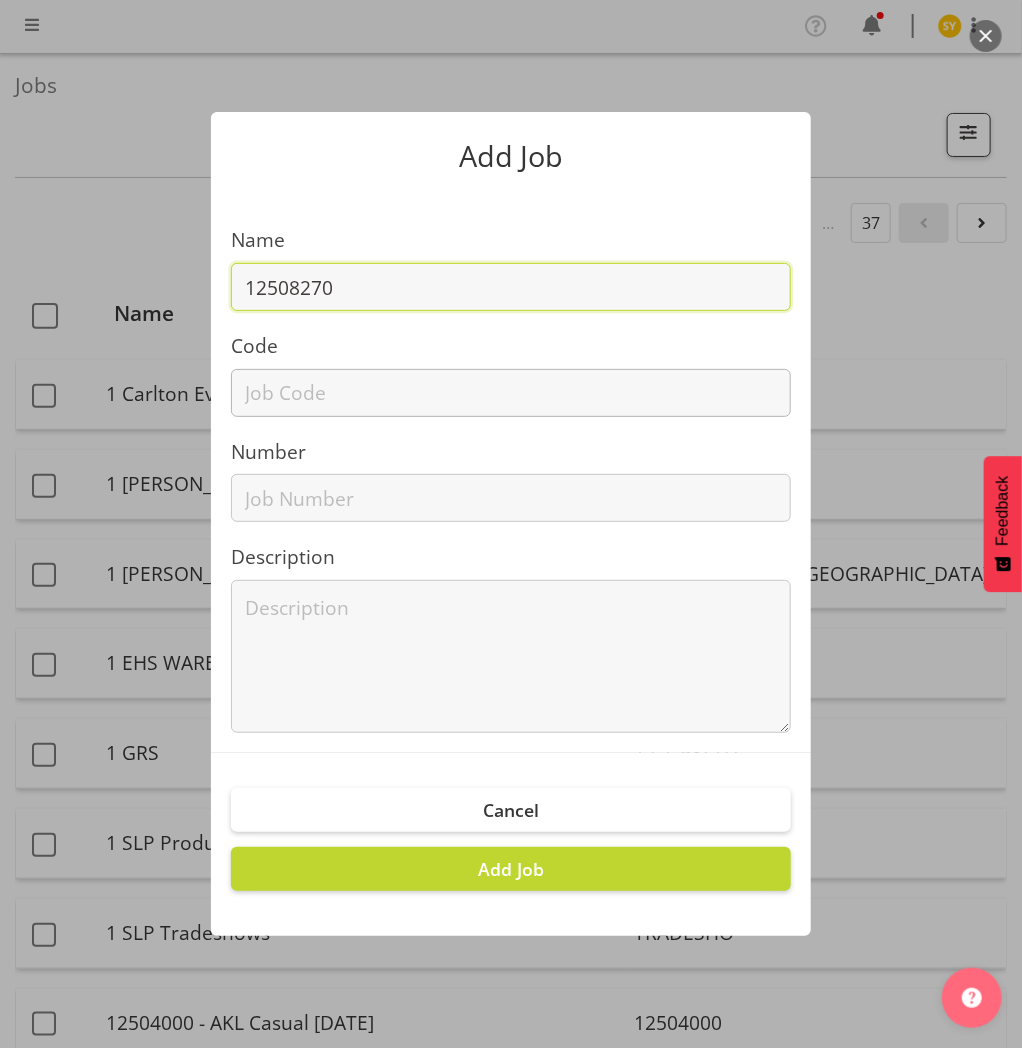 type on "12508270" 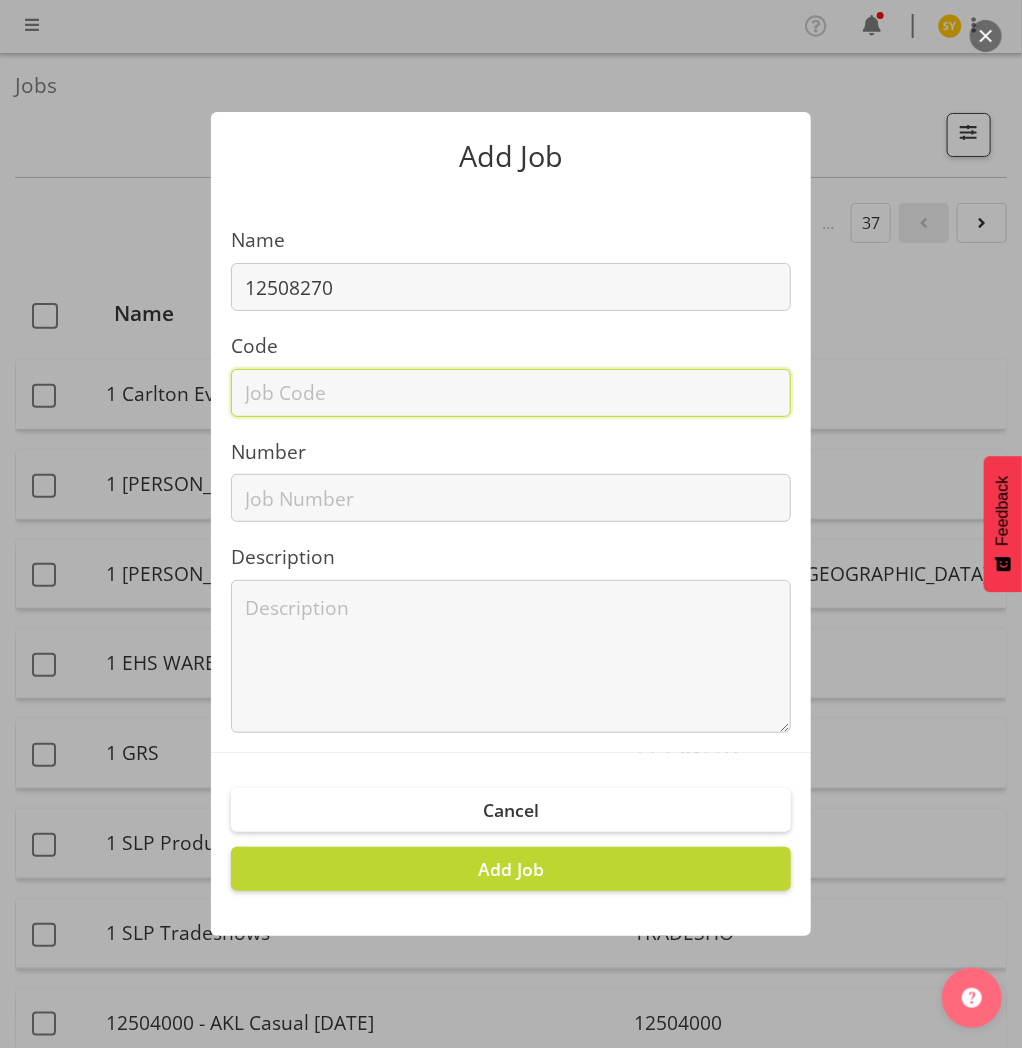click at bounding box center (511, 393) 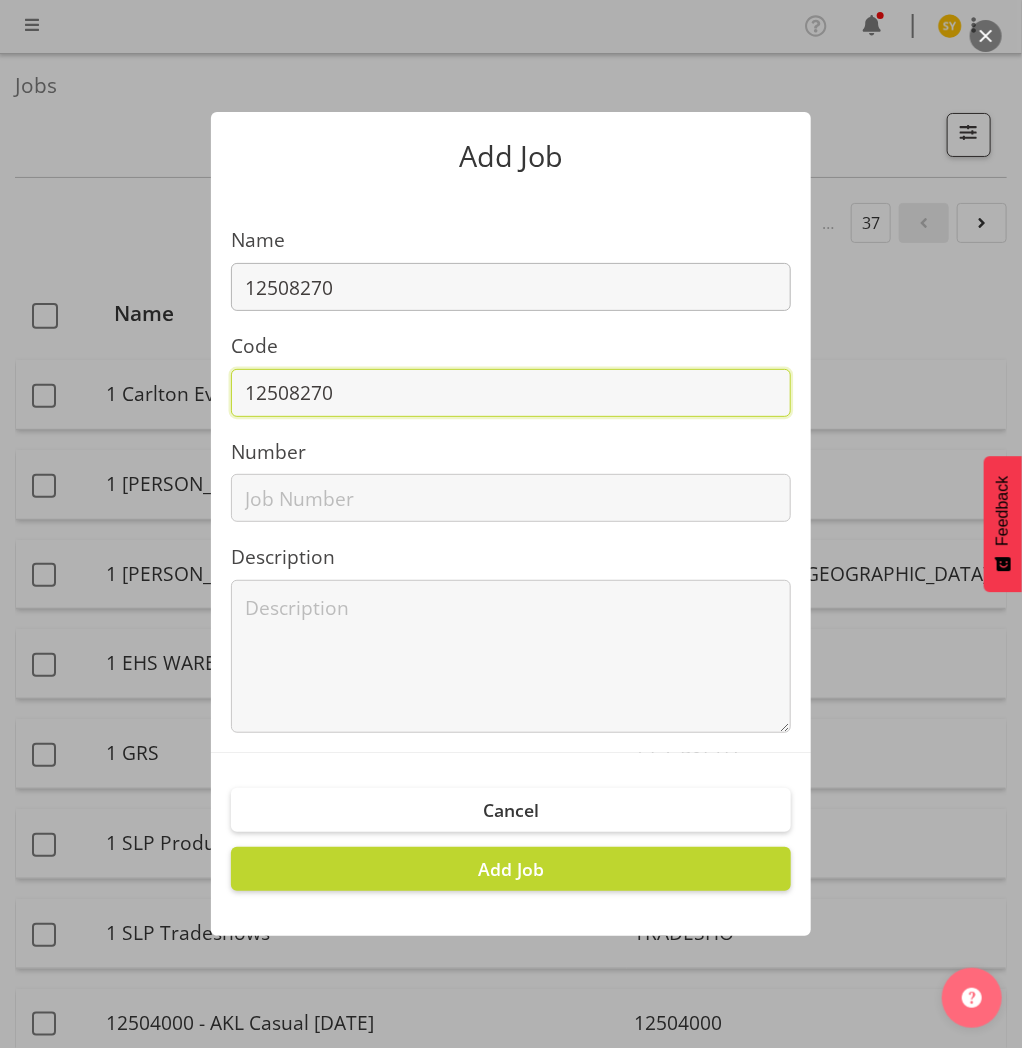 type on "12508270" 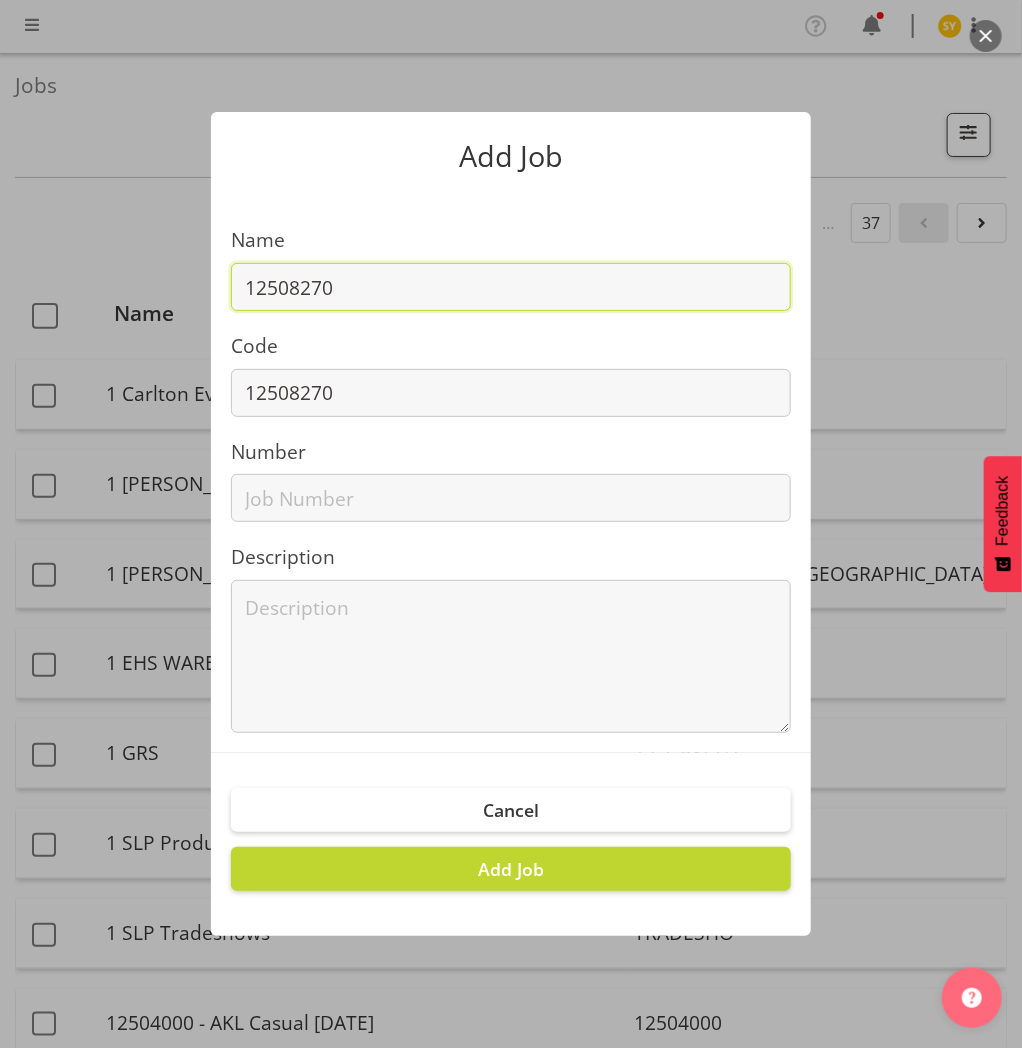 click on "12508270" at bounding box center (511, 287) 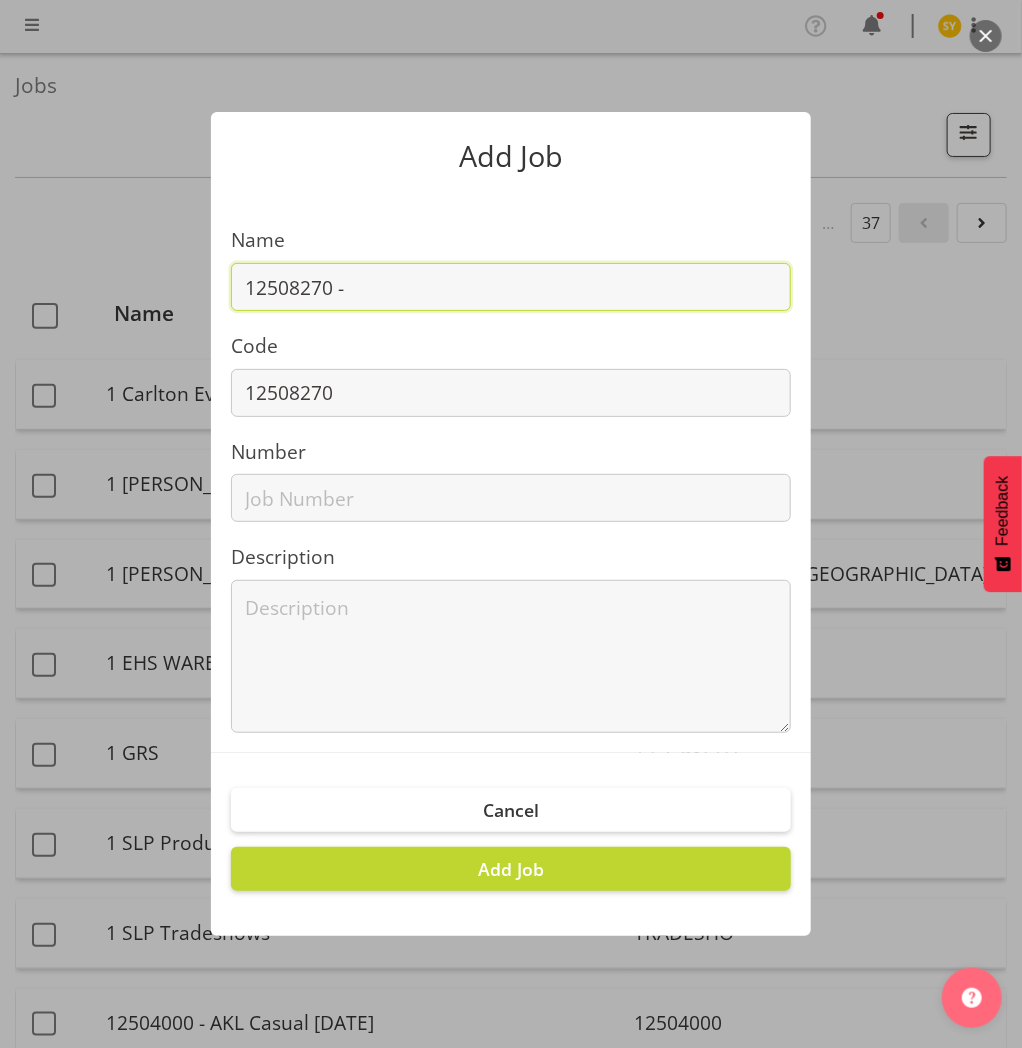 paste on "TMC [GEOGRAPHIC_DATA] 25" 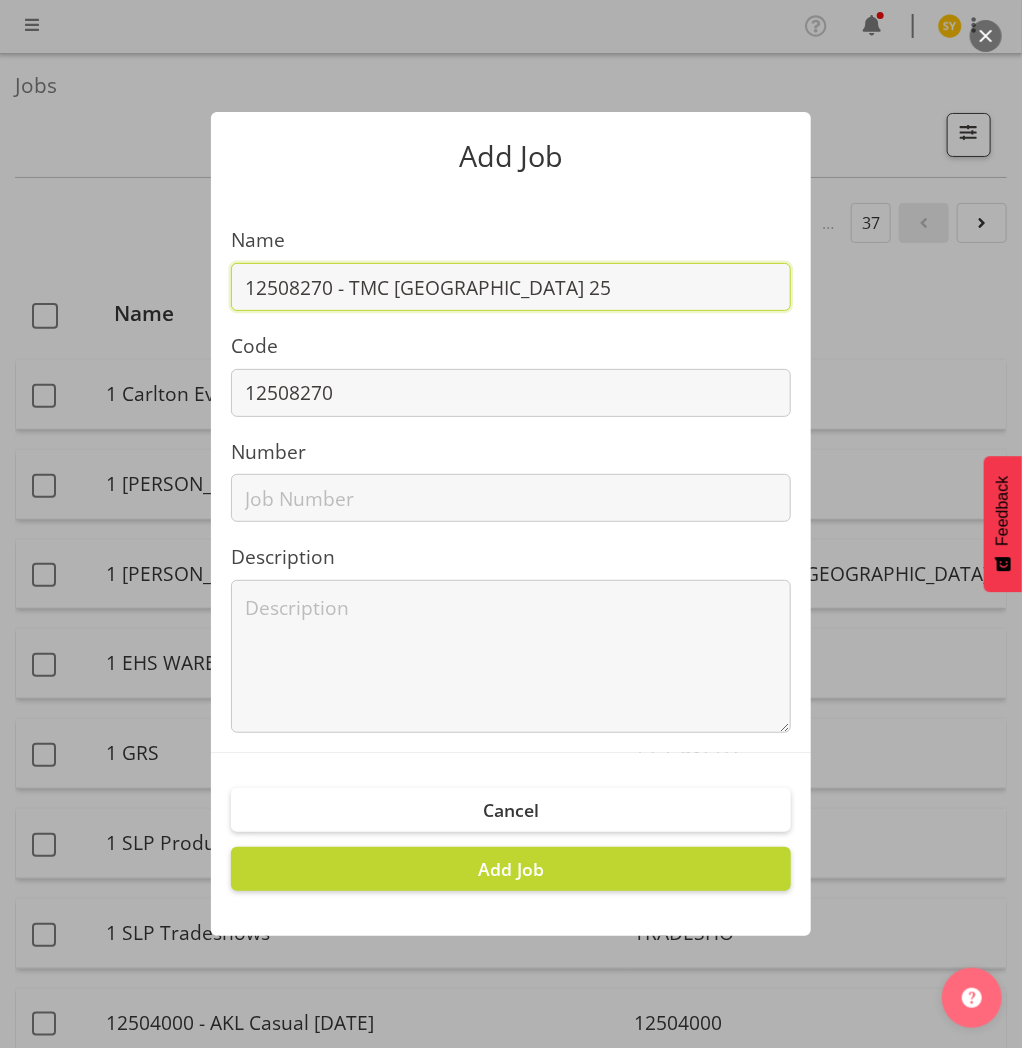 drag, startPoint x: 621, startPoint y: 279, endPoint x: 52, endPoint y: 268, distance: 569.1063 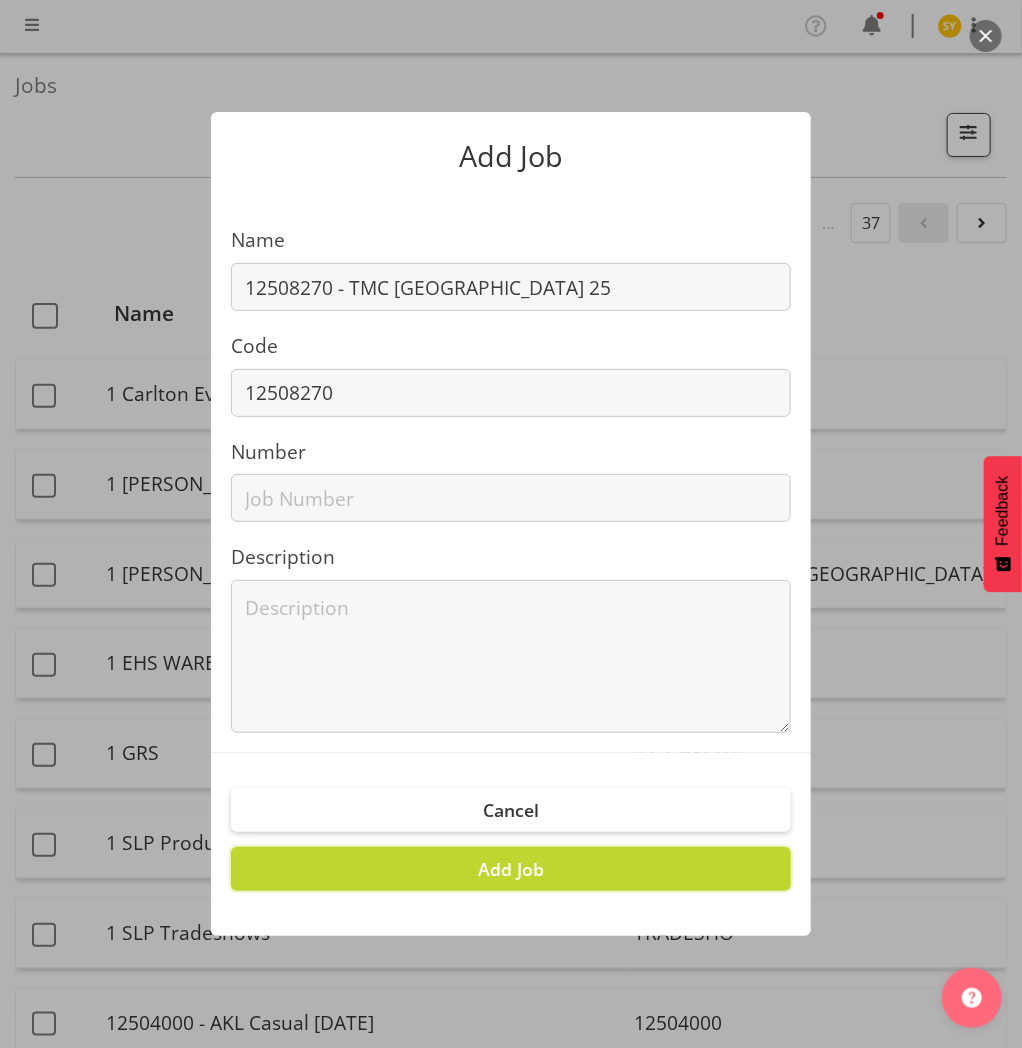 click on "Add Job" at bounding box center [511, 869] 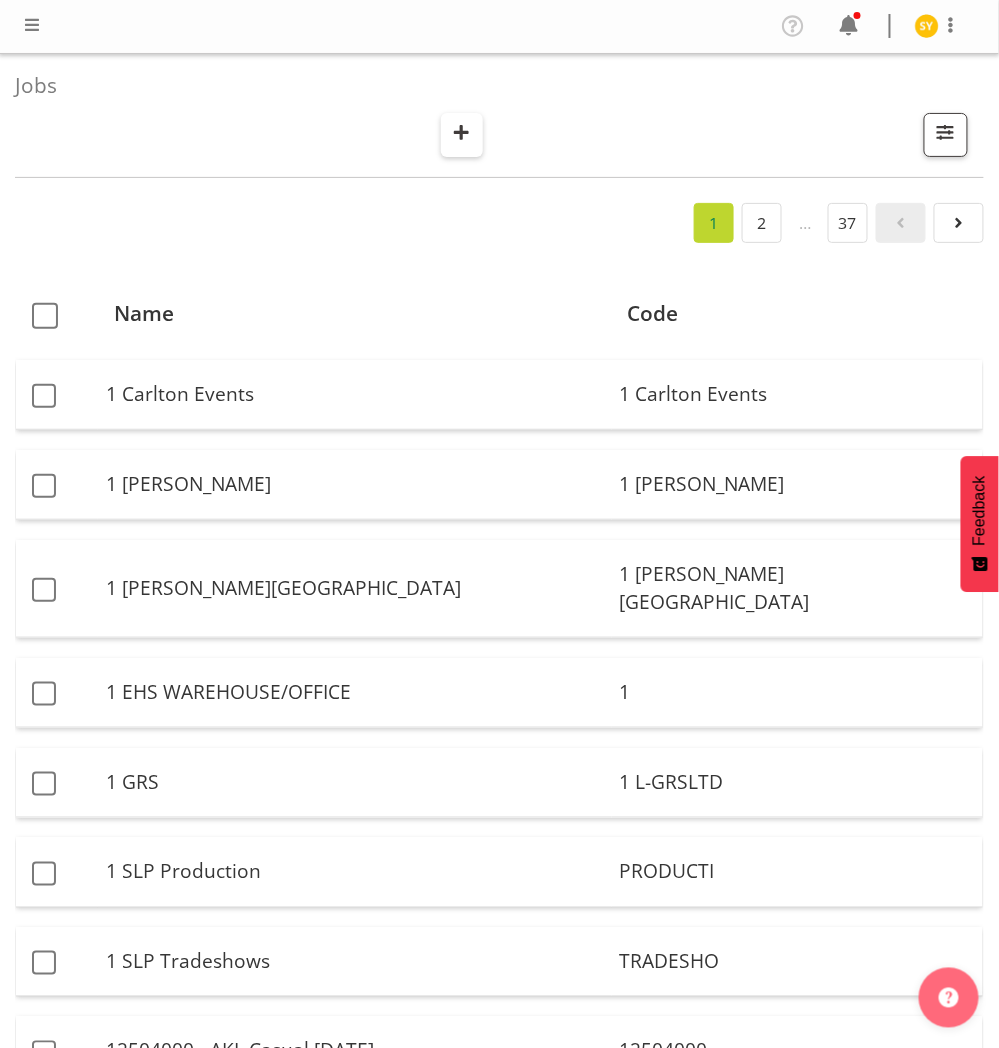 click at bounding box center (461, 132) 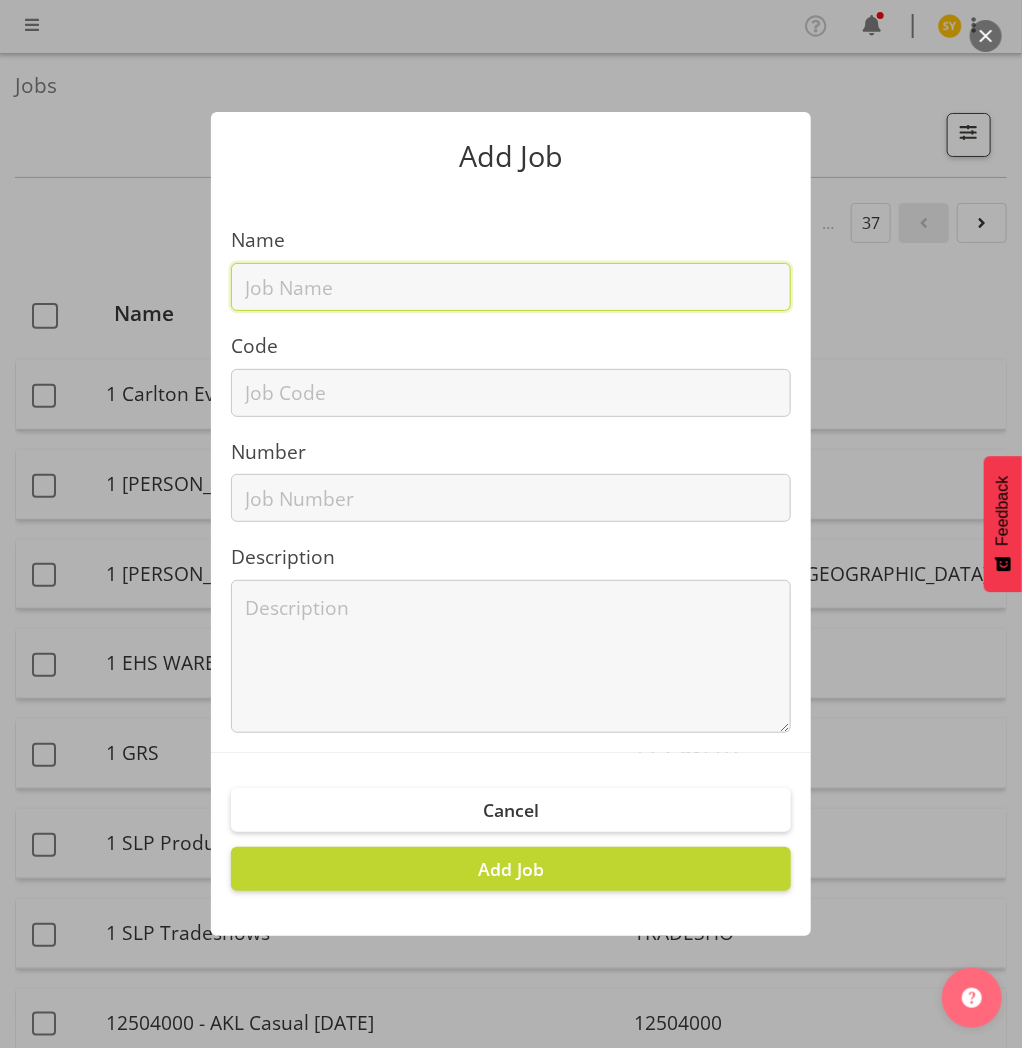 drag, startPoint x: 274, startPoint y: 297, endPoint x: 277, endPoint y: 308, distance: 11.401754 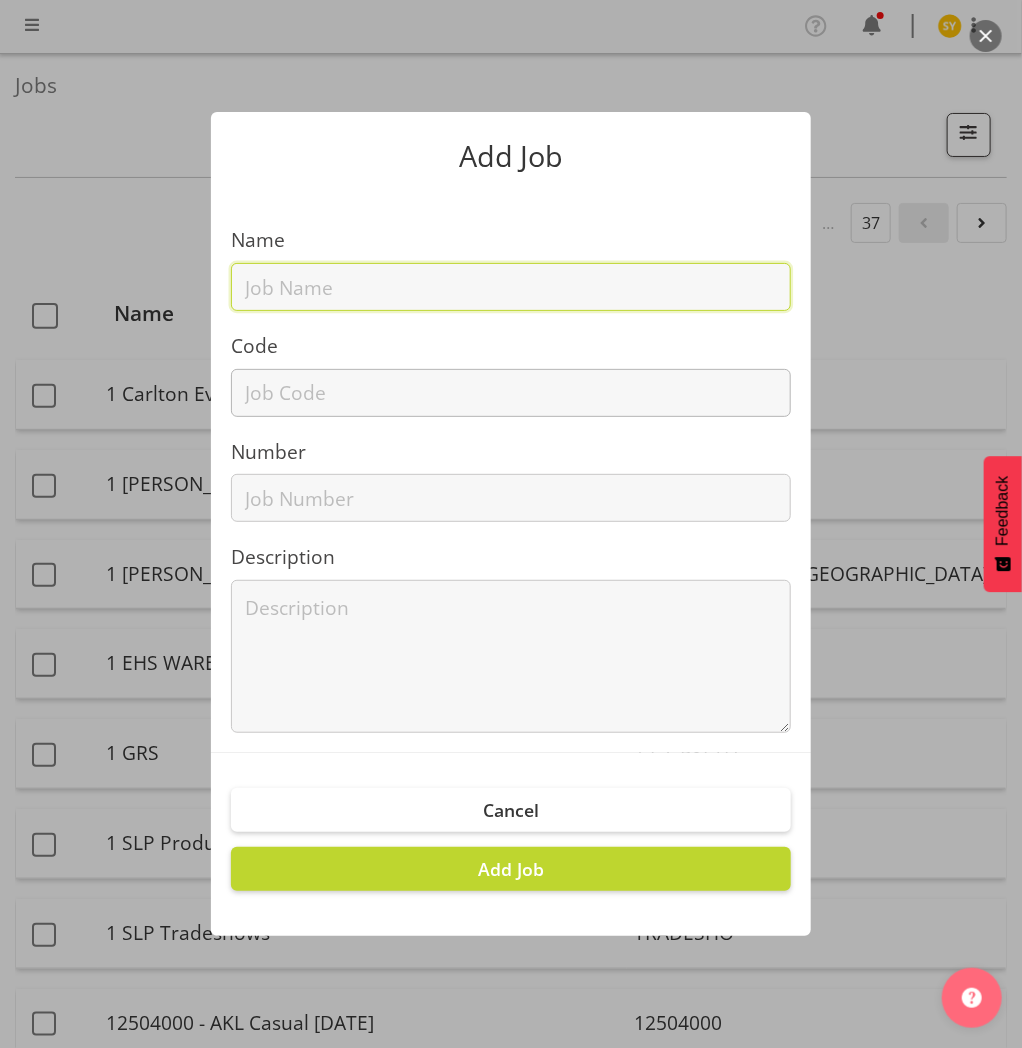 paste on "12508280" 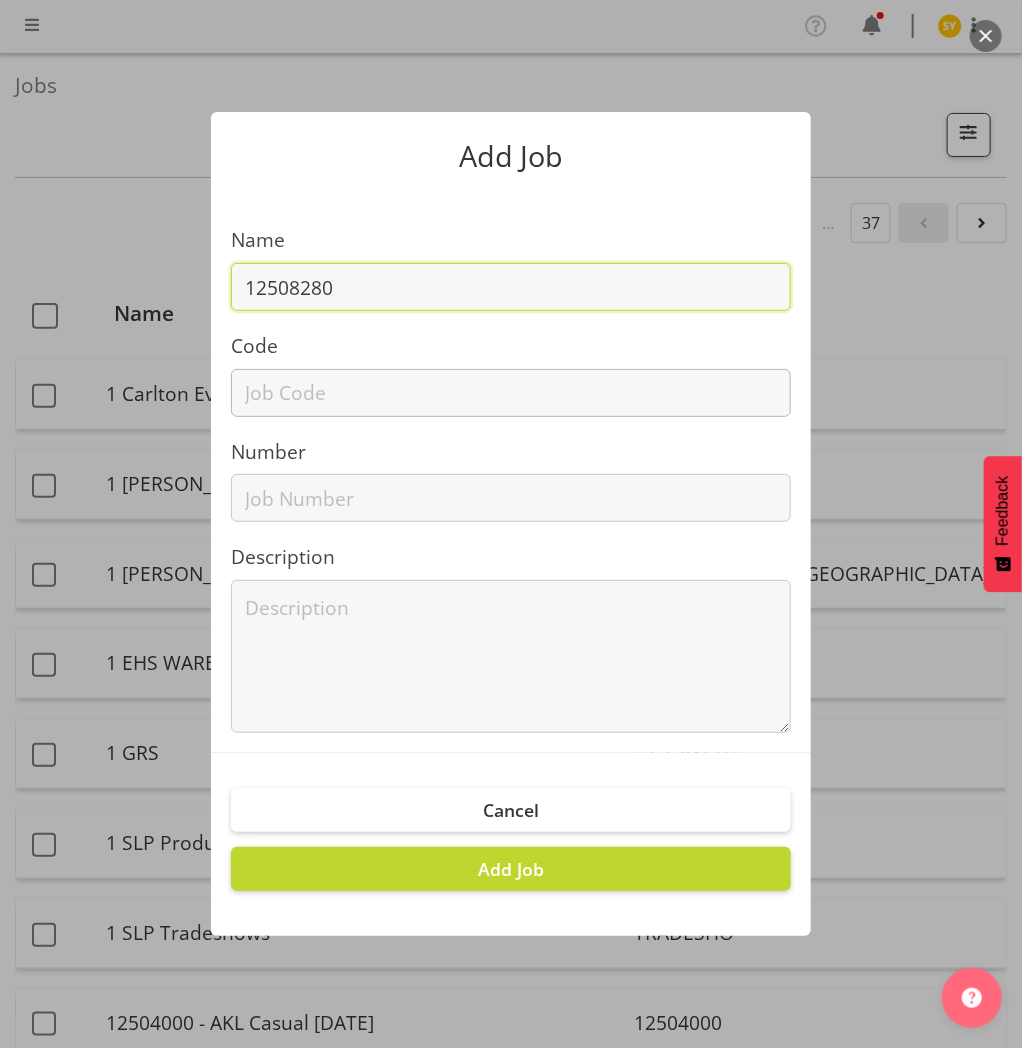 type on "12508280" 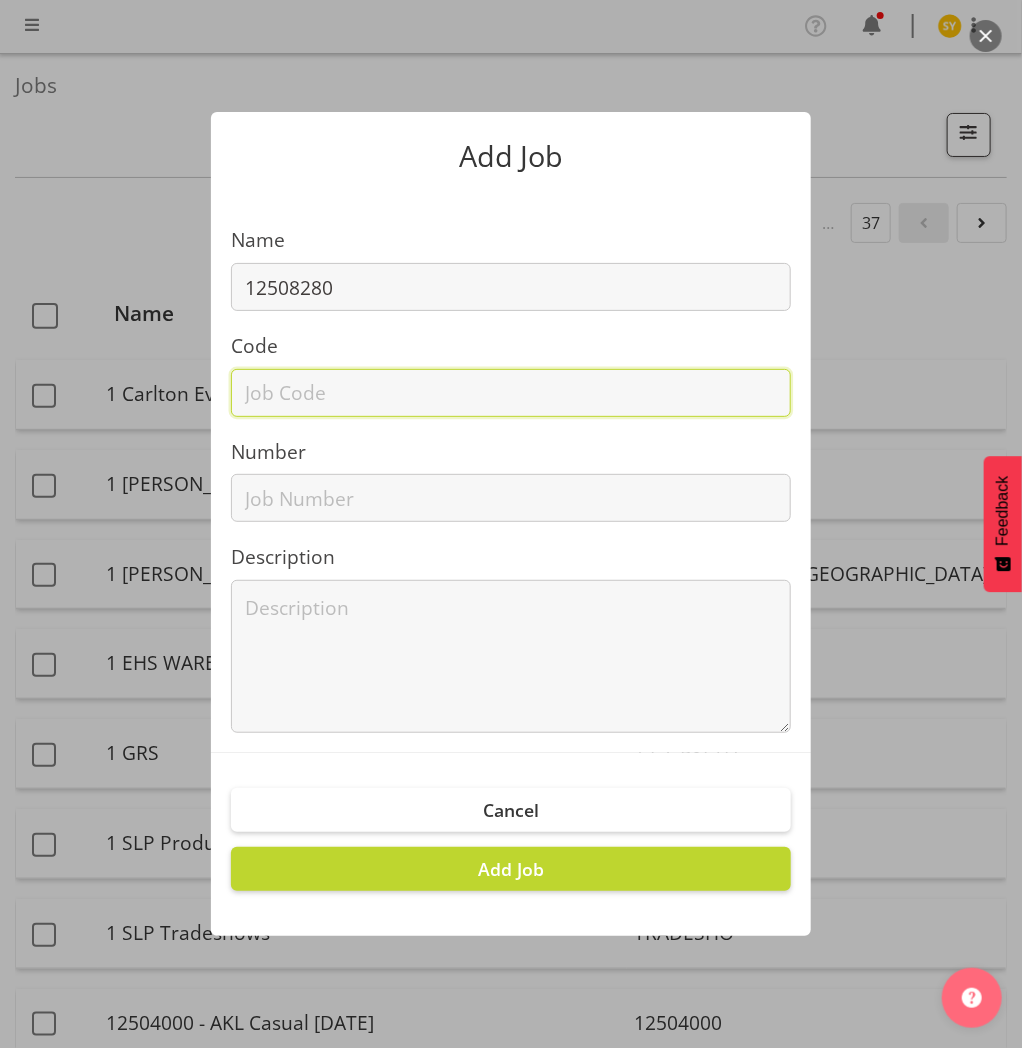 click at bounding box center [511, 393] 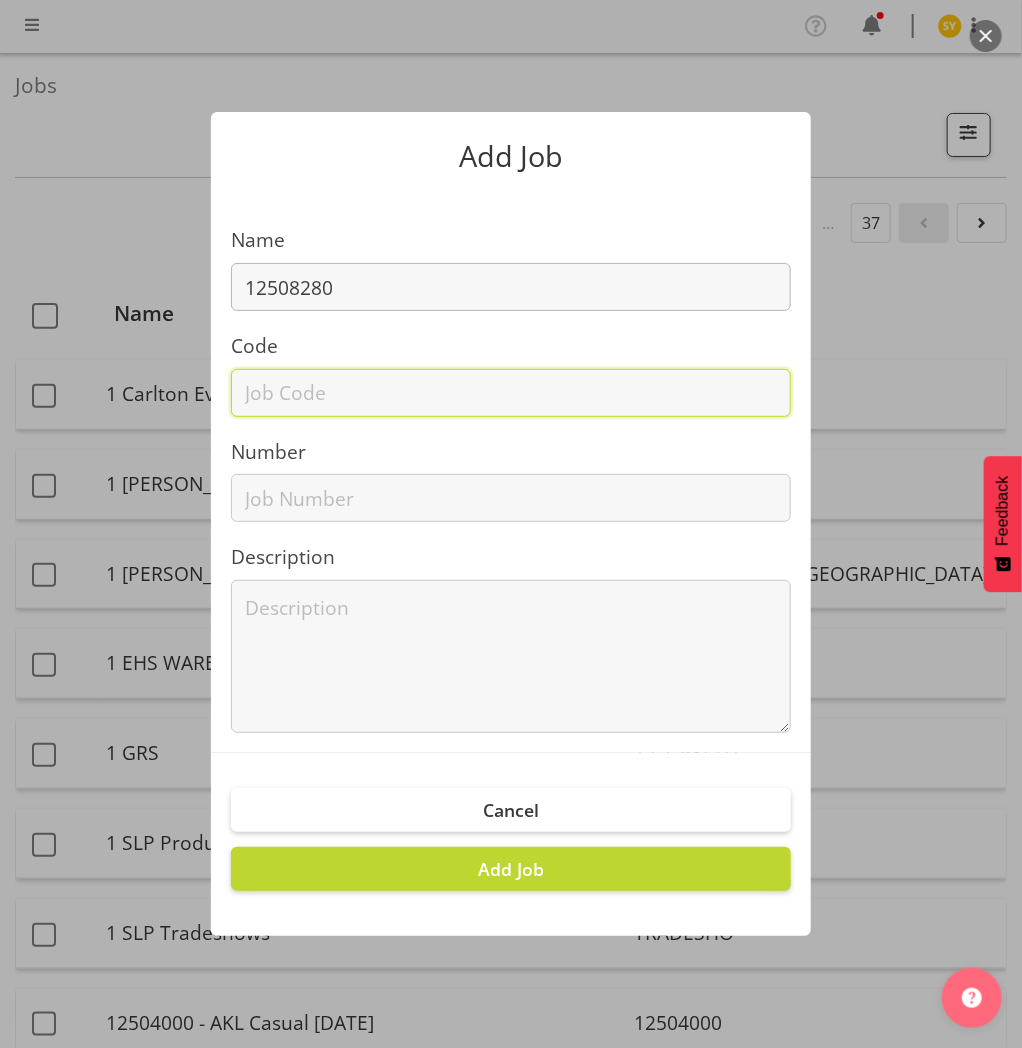 paste on "12508280" 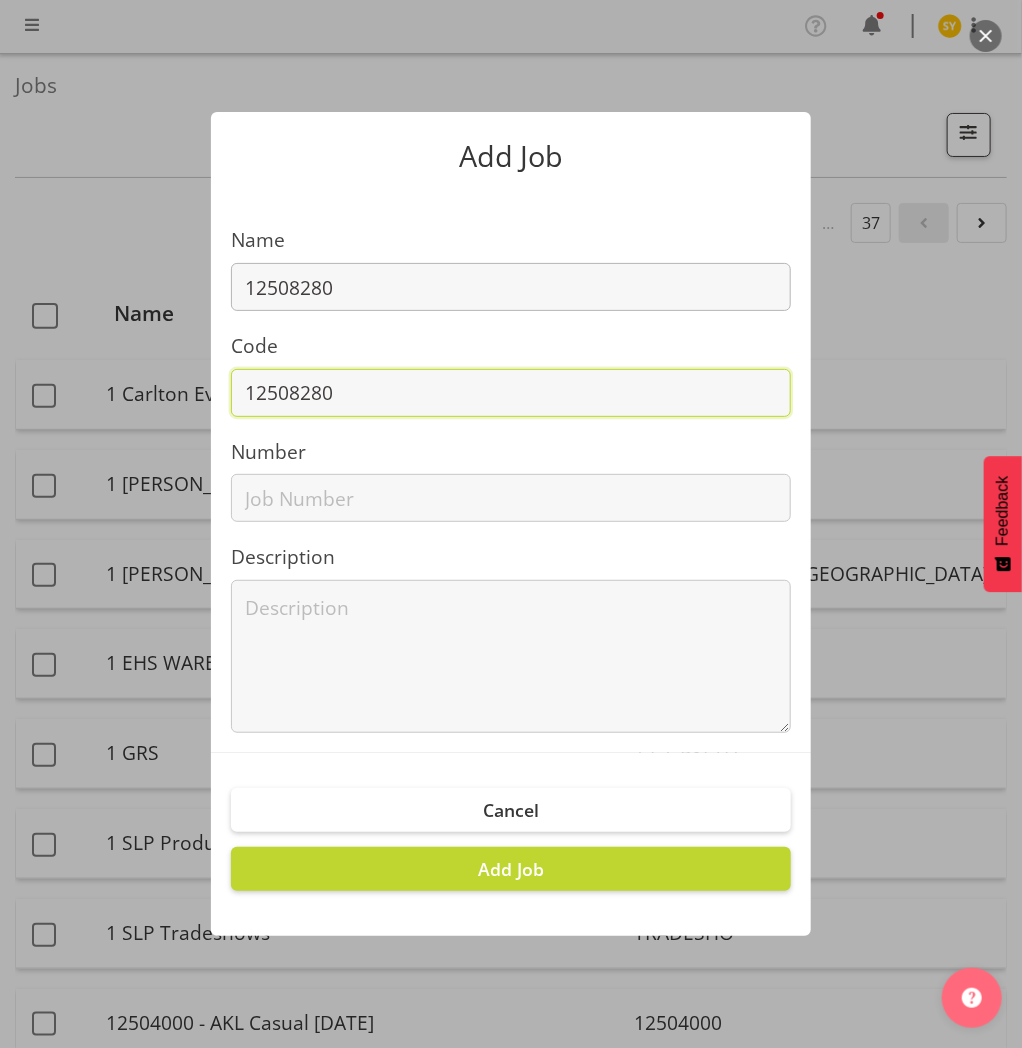 type on "12508280" 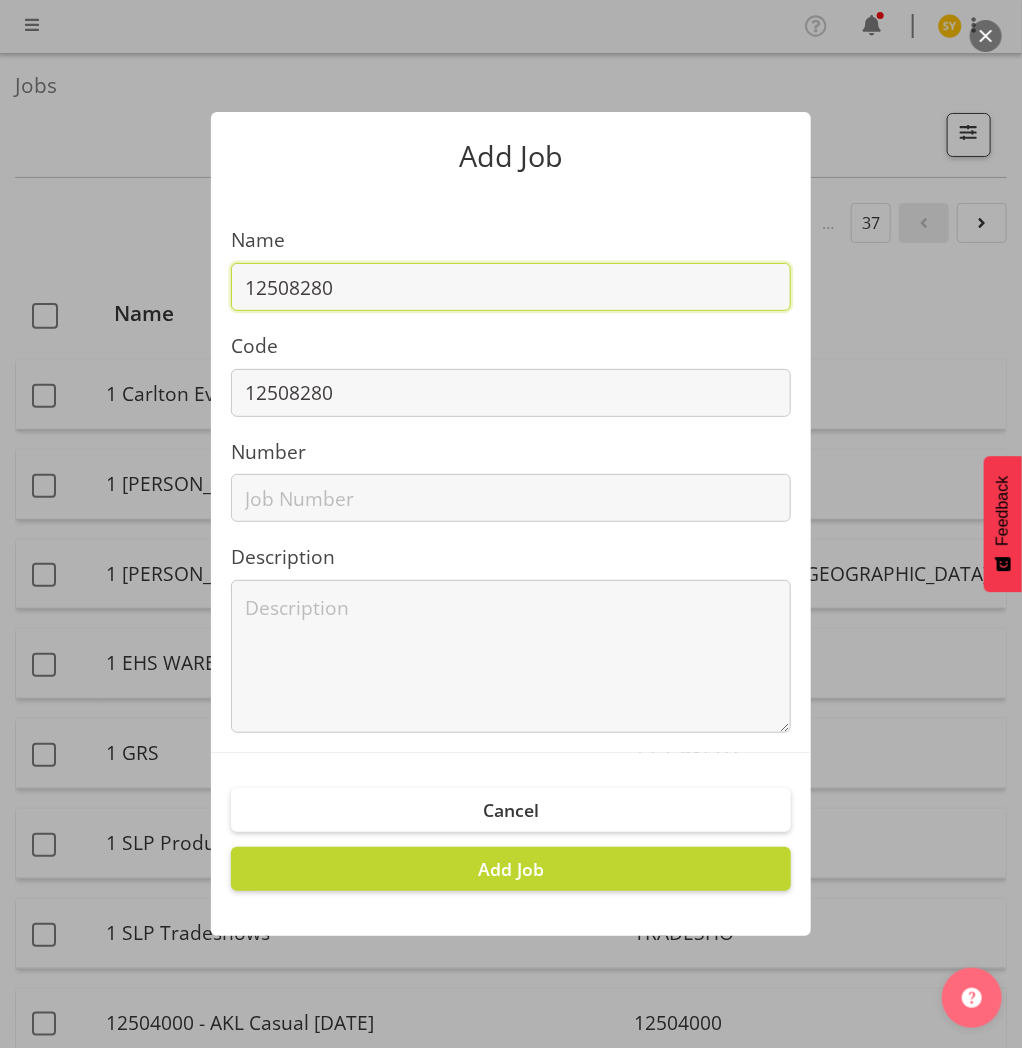 drag, startPoint x: 365, startPoint y: 298, endPoint x: 418, endPoint y: 298, distance: 53 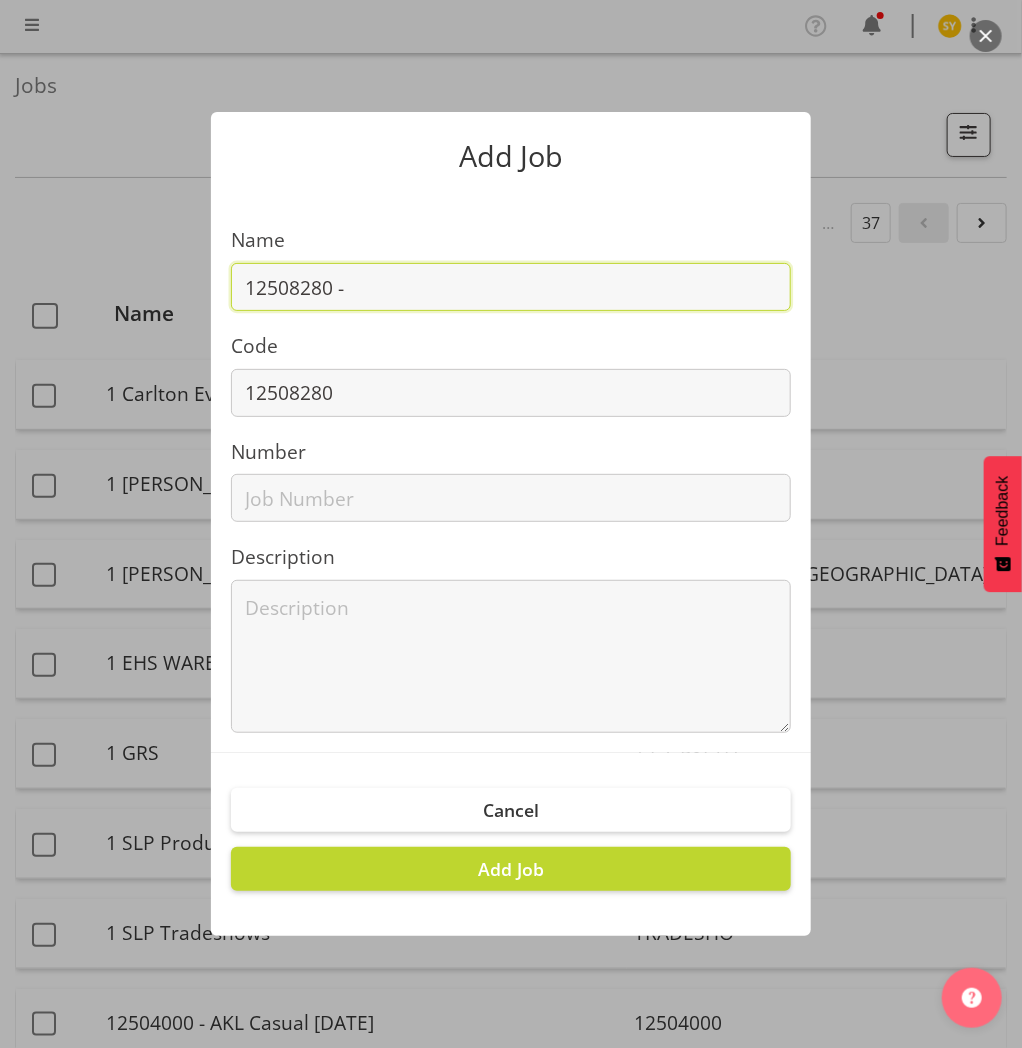 paste on "TMC [GEOGRAPHIC_DATA] 25" 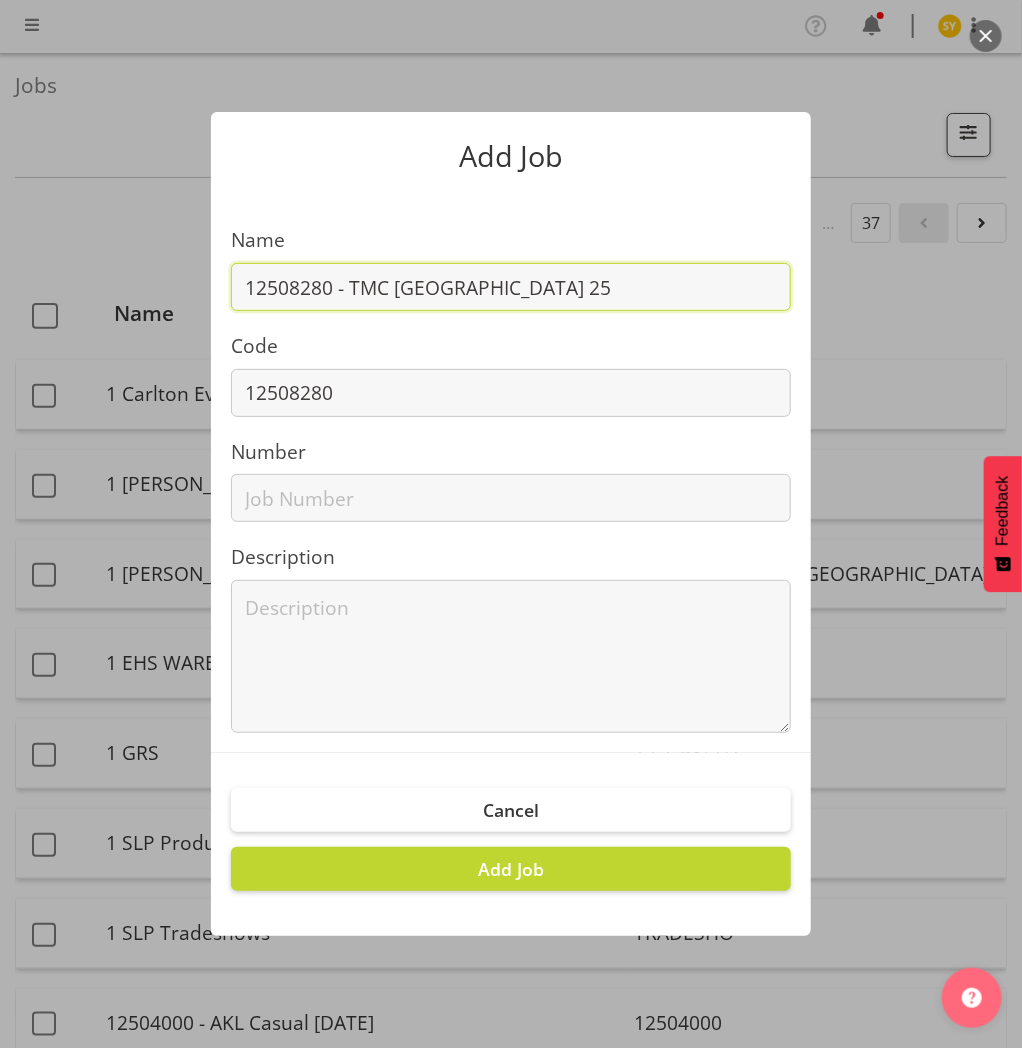 drag, startPoint x: 629, startPoint y: 285, endPoint x: 73, endPoint y: 300, distance: 556.20233 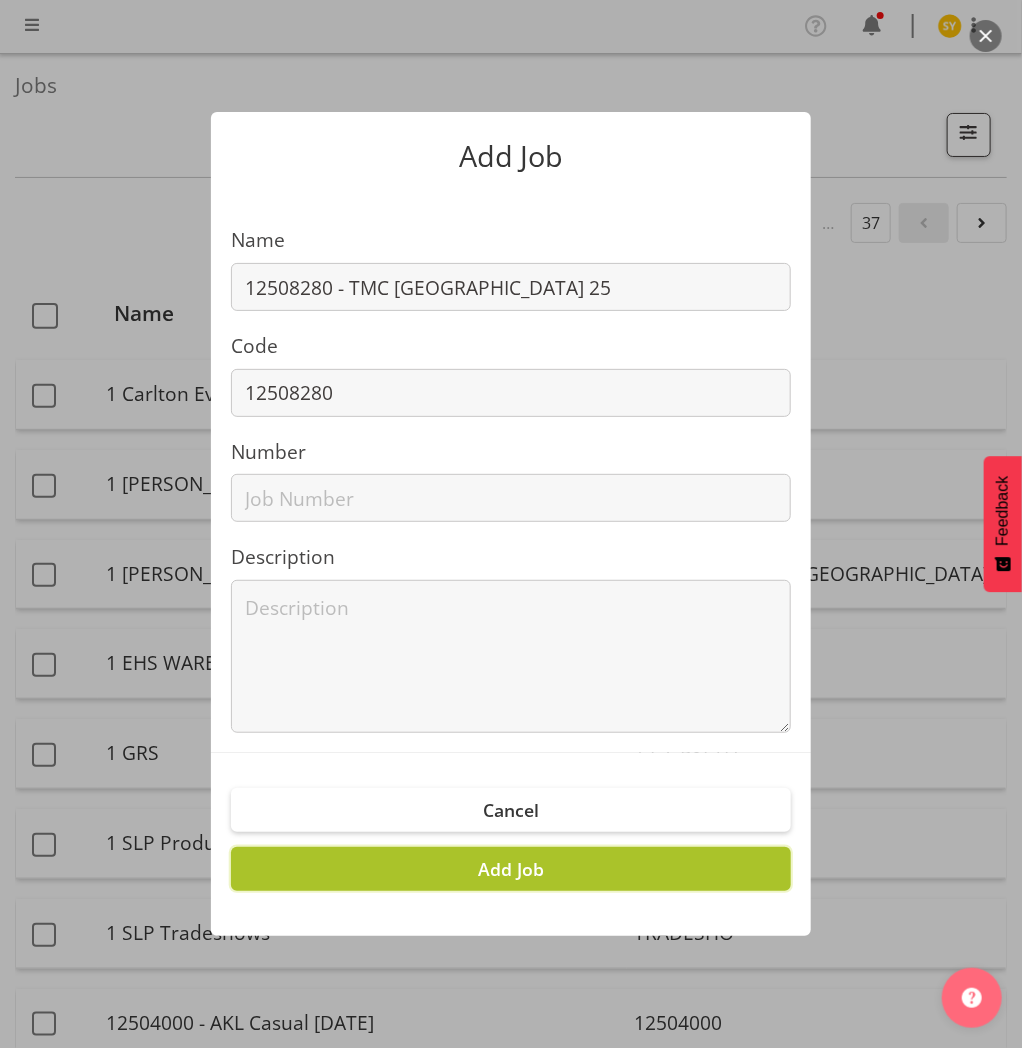 click on "Add Job" at bounding box center (511, 869) 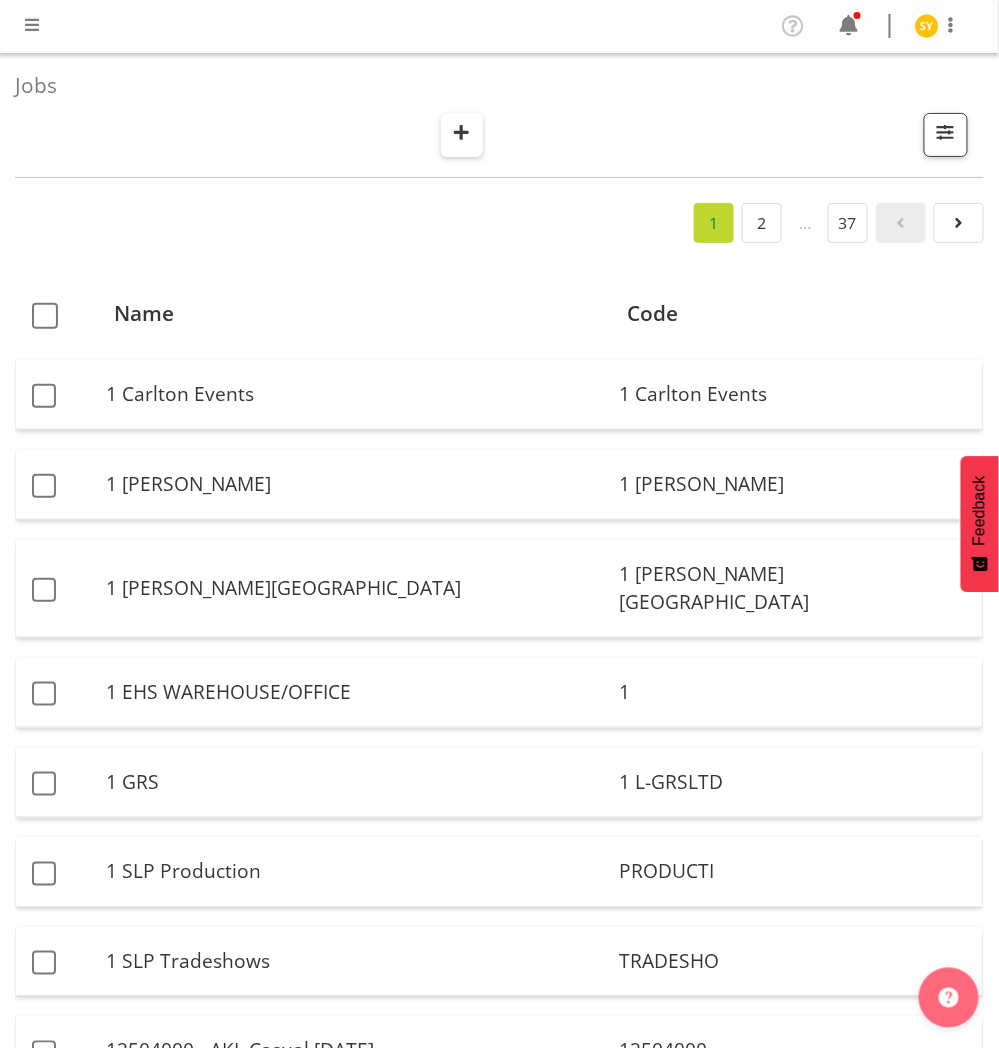 click at bounding box center (461, 132) 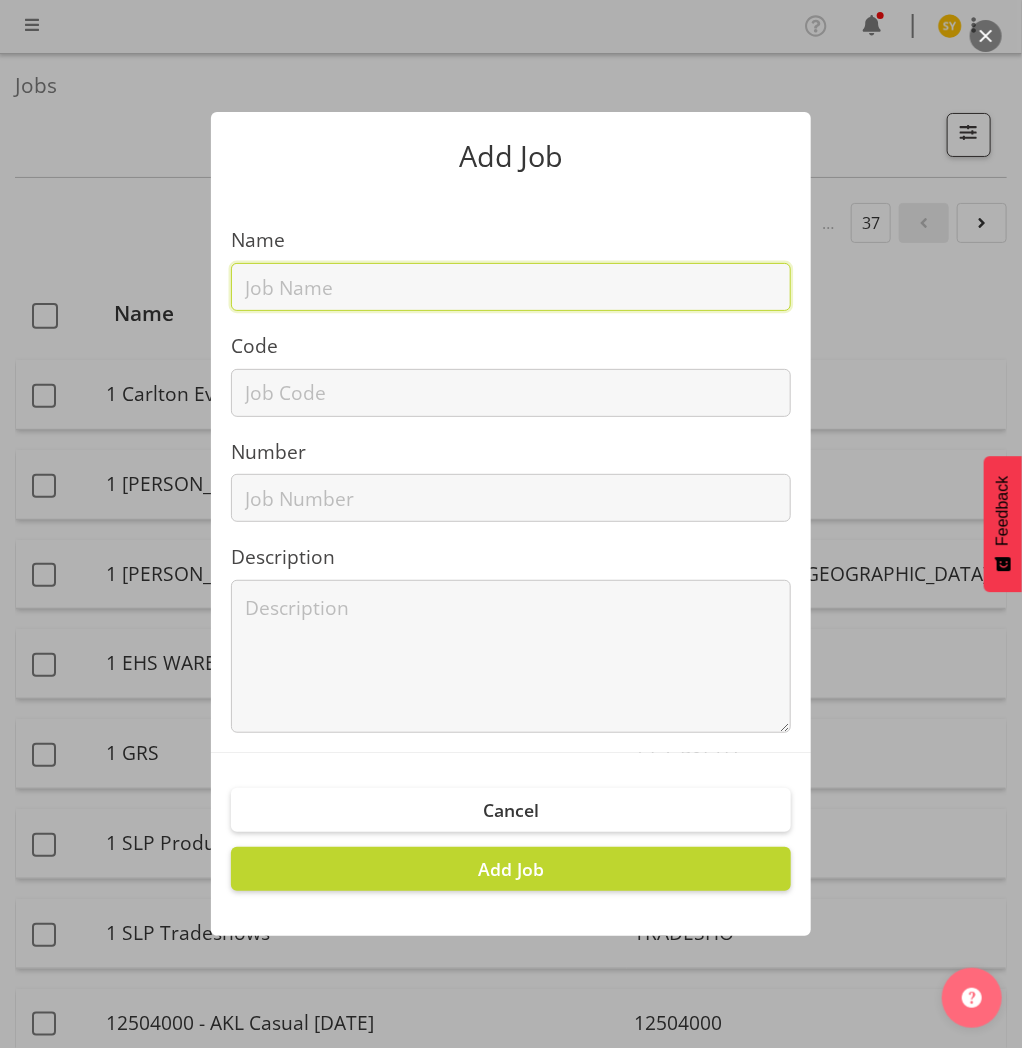 drag, startPoint x: 289, startPoint y: 297, endPoint x: 292, endPoint y: 311, distance: 14.3178215 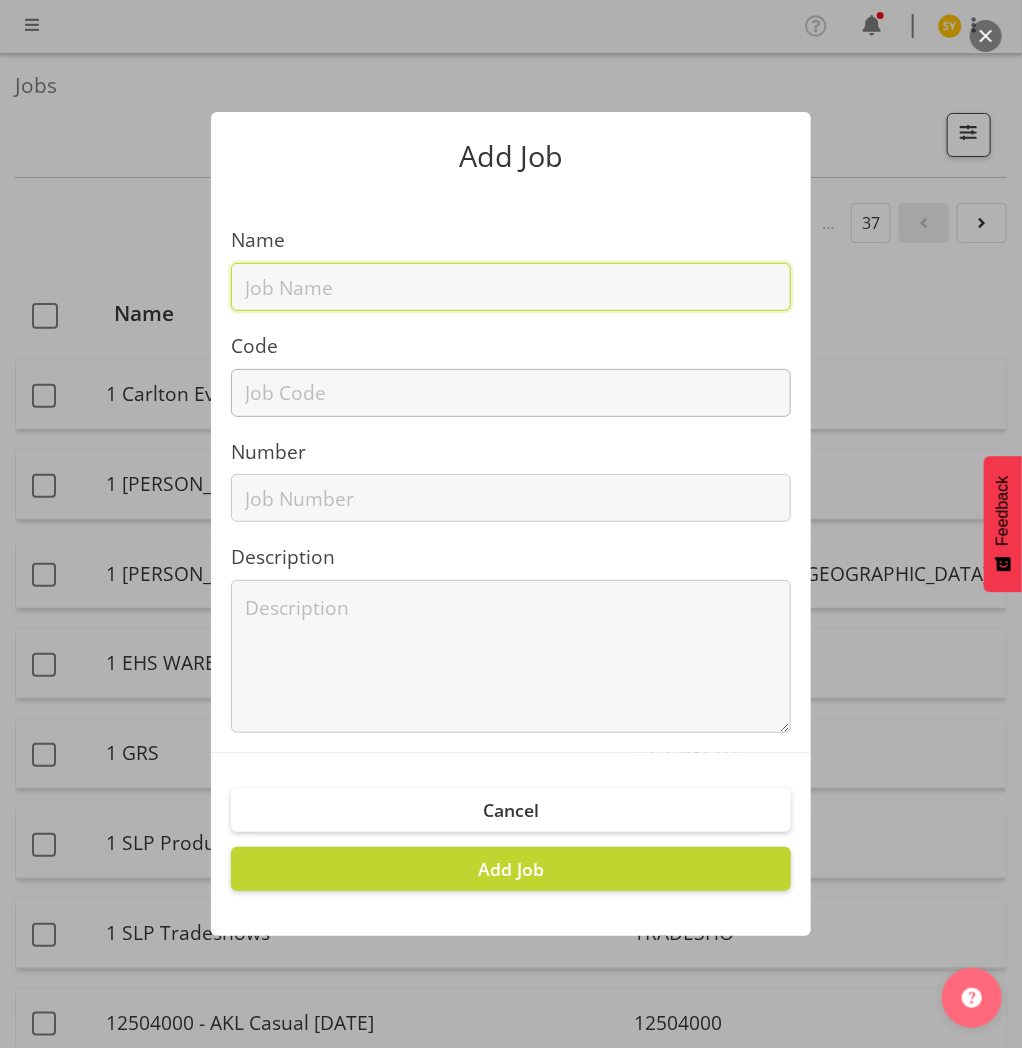 paste on "12509300" 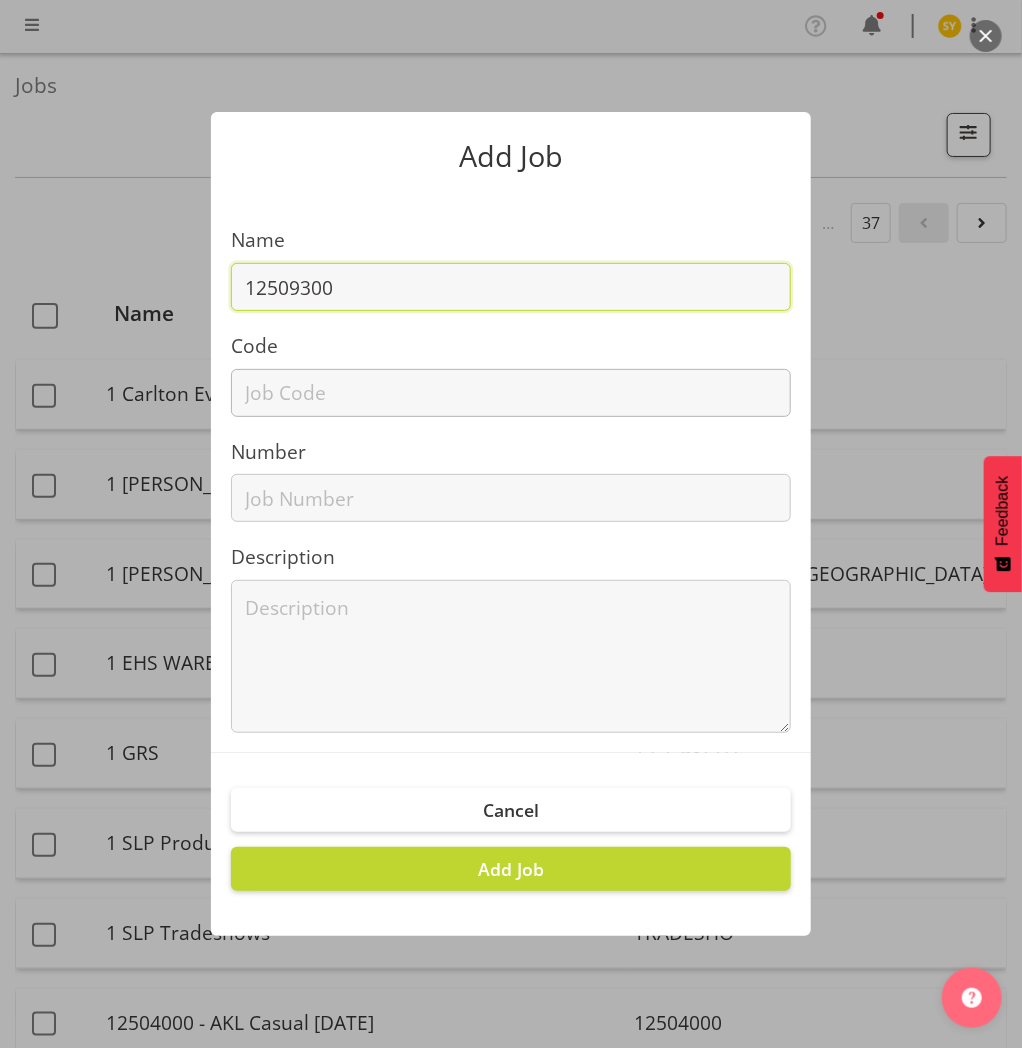 type on "12509300" 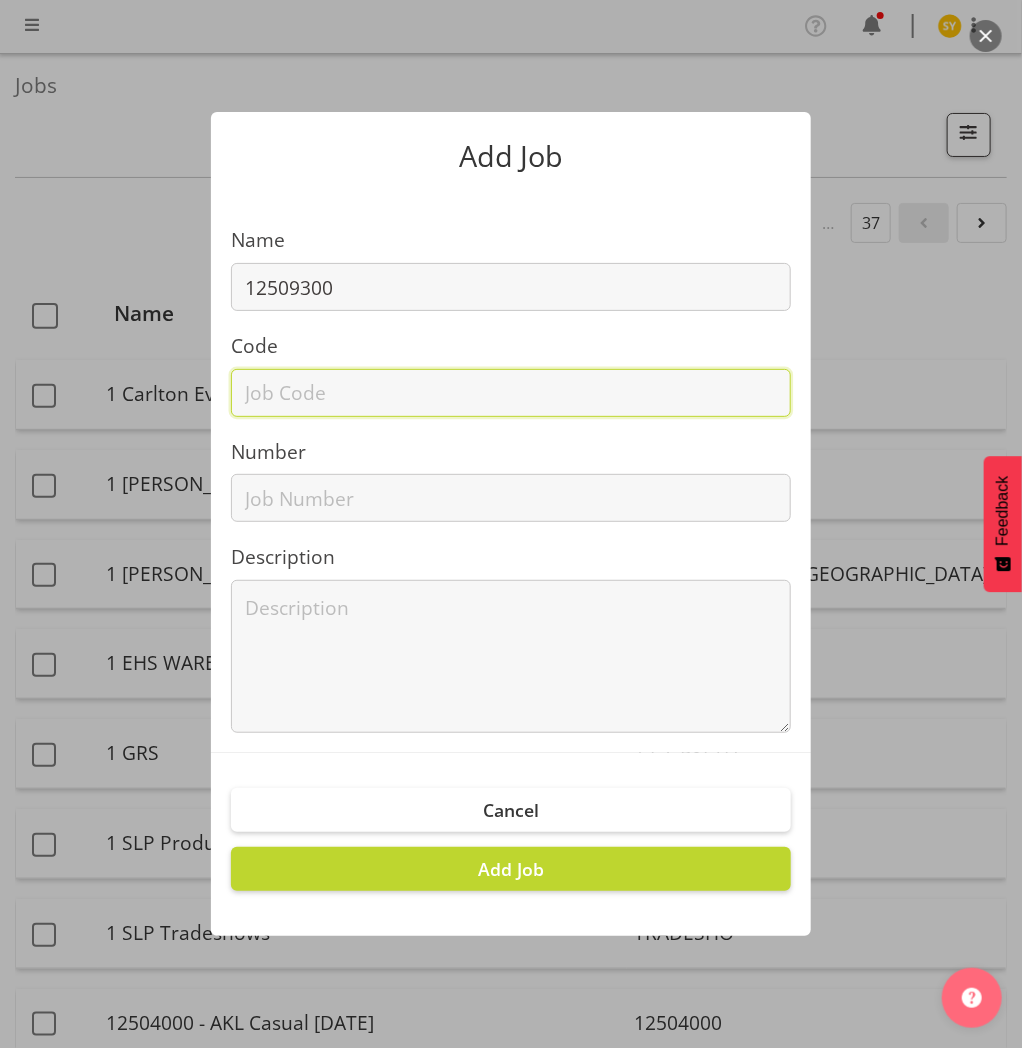 click at bounding box center [511, 393] 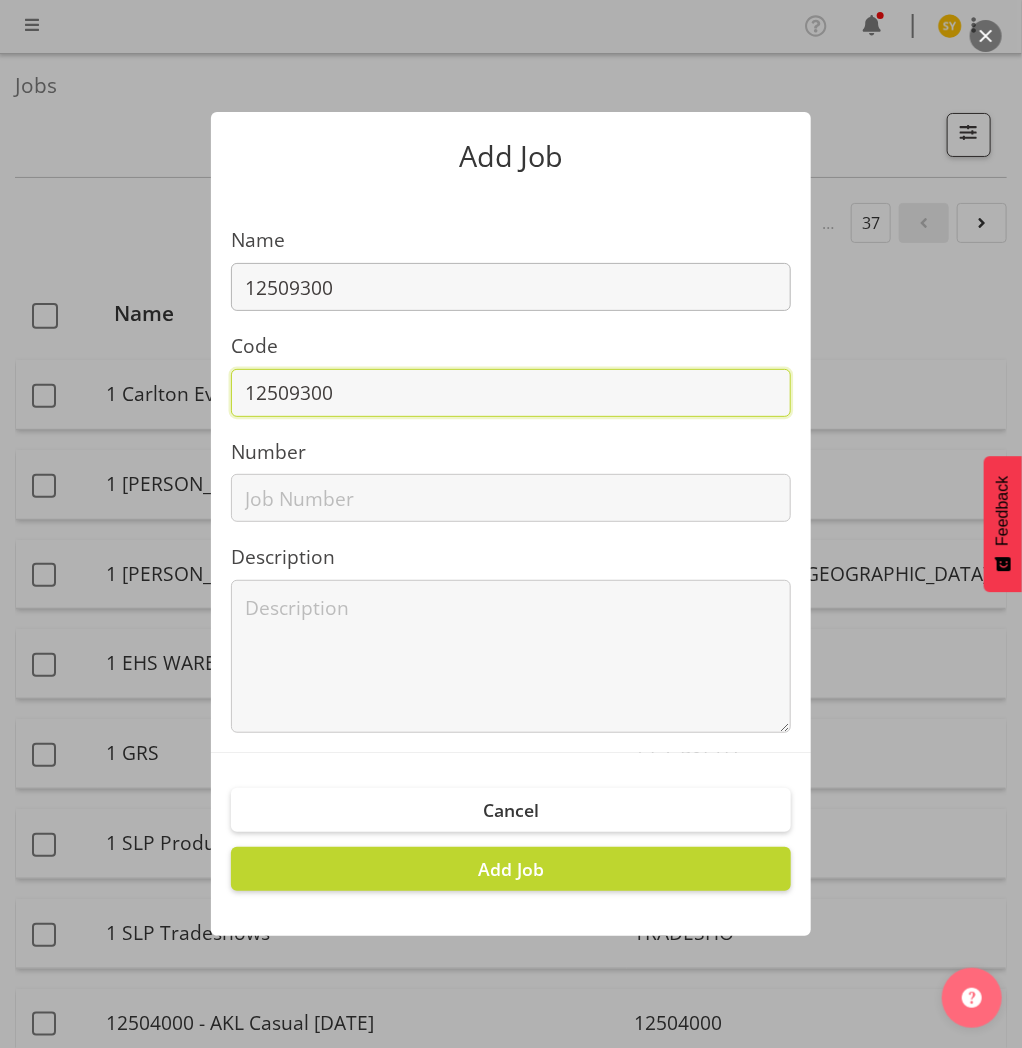 type on "12509300" 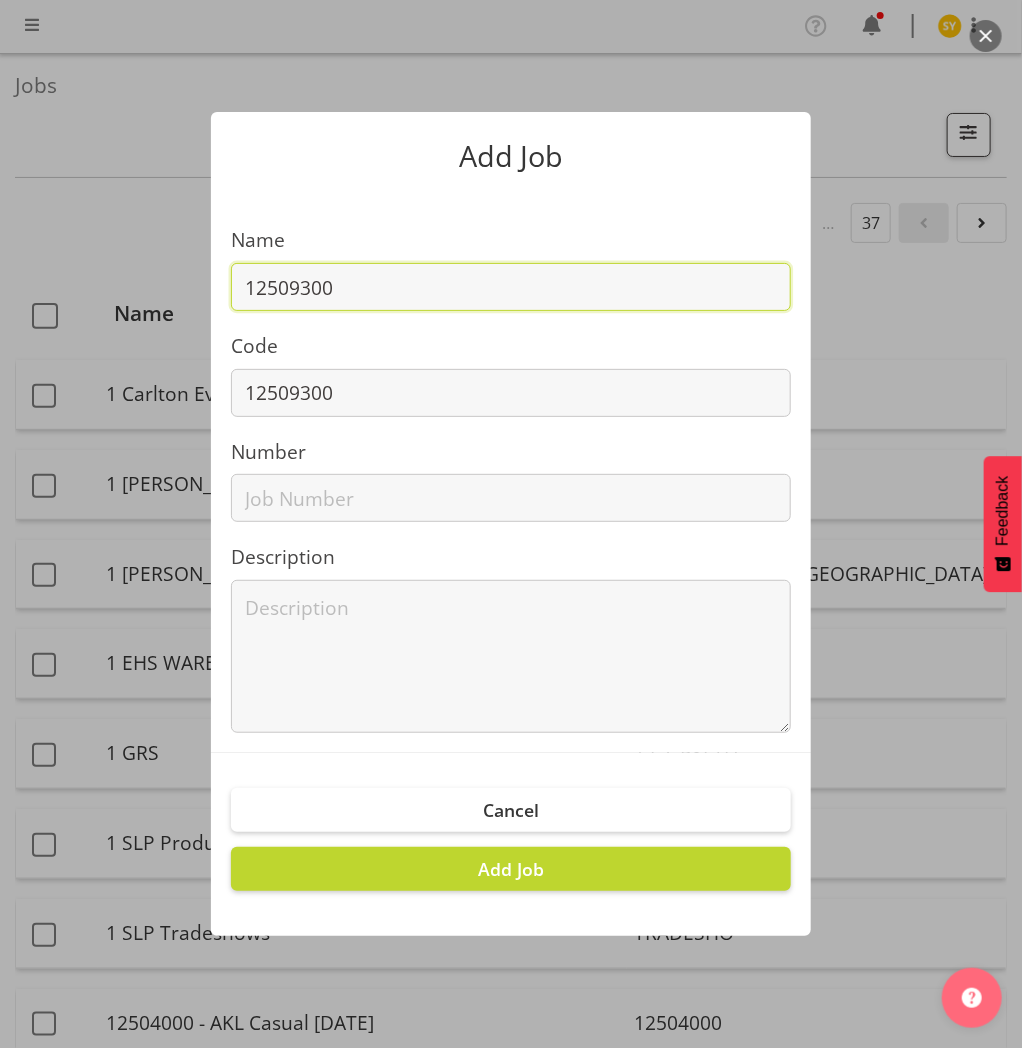 click on "12509300" at bounding box center [511, 287] 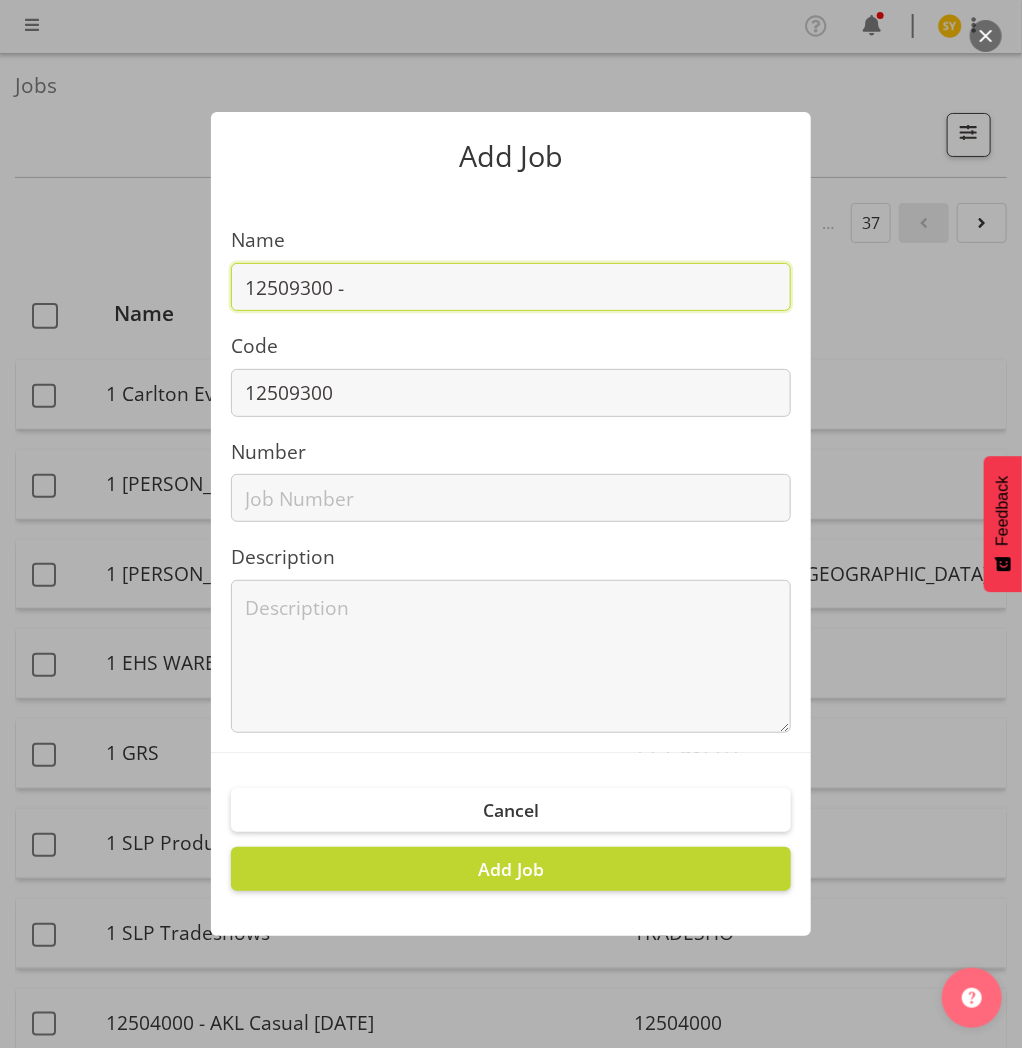 paste on "TMC [GEOGRAPHIC_DATA] 25" 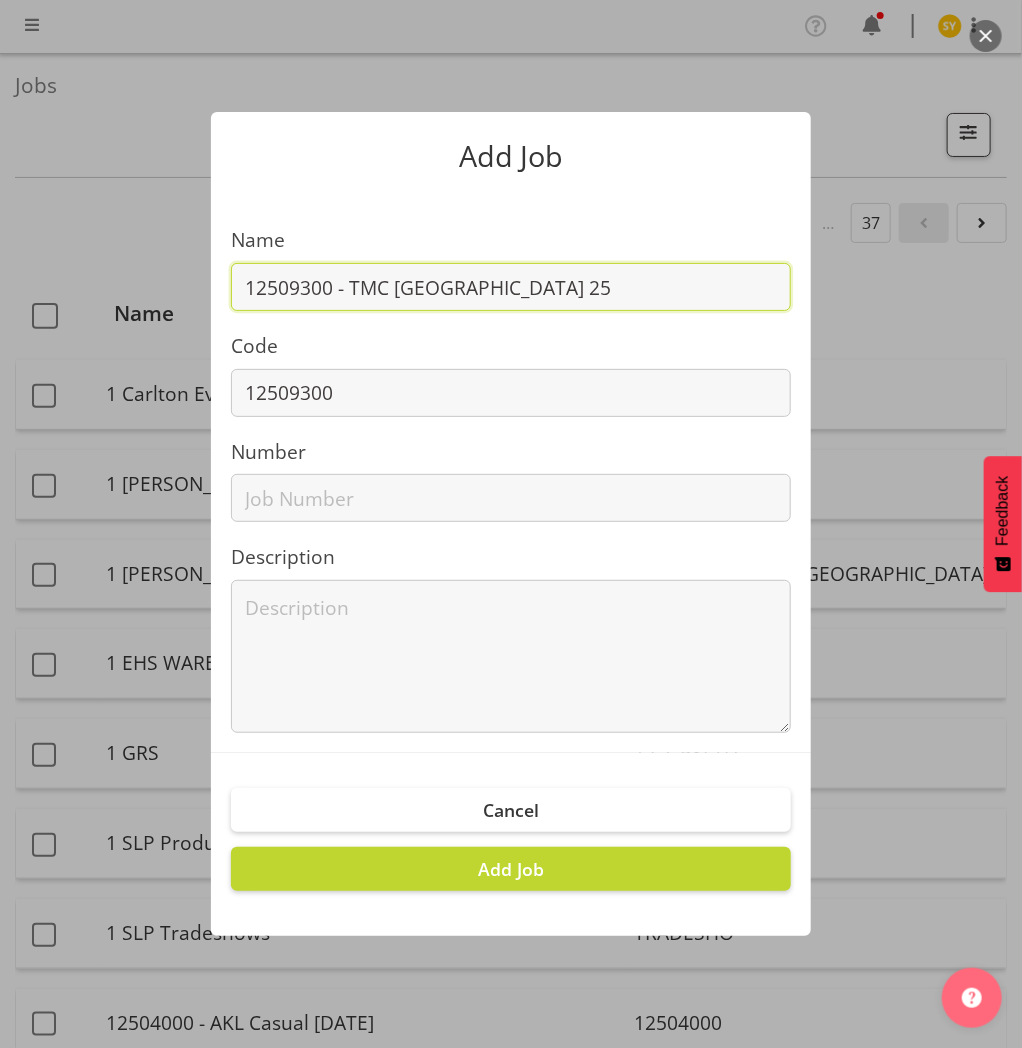 drag, startPoint x: 650, startPoint y: 293, endPoint x: -24, endPoint y: 311, distance: 674.2403 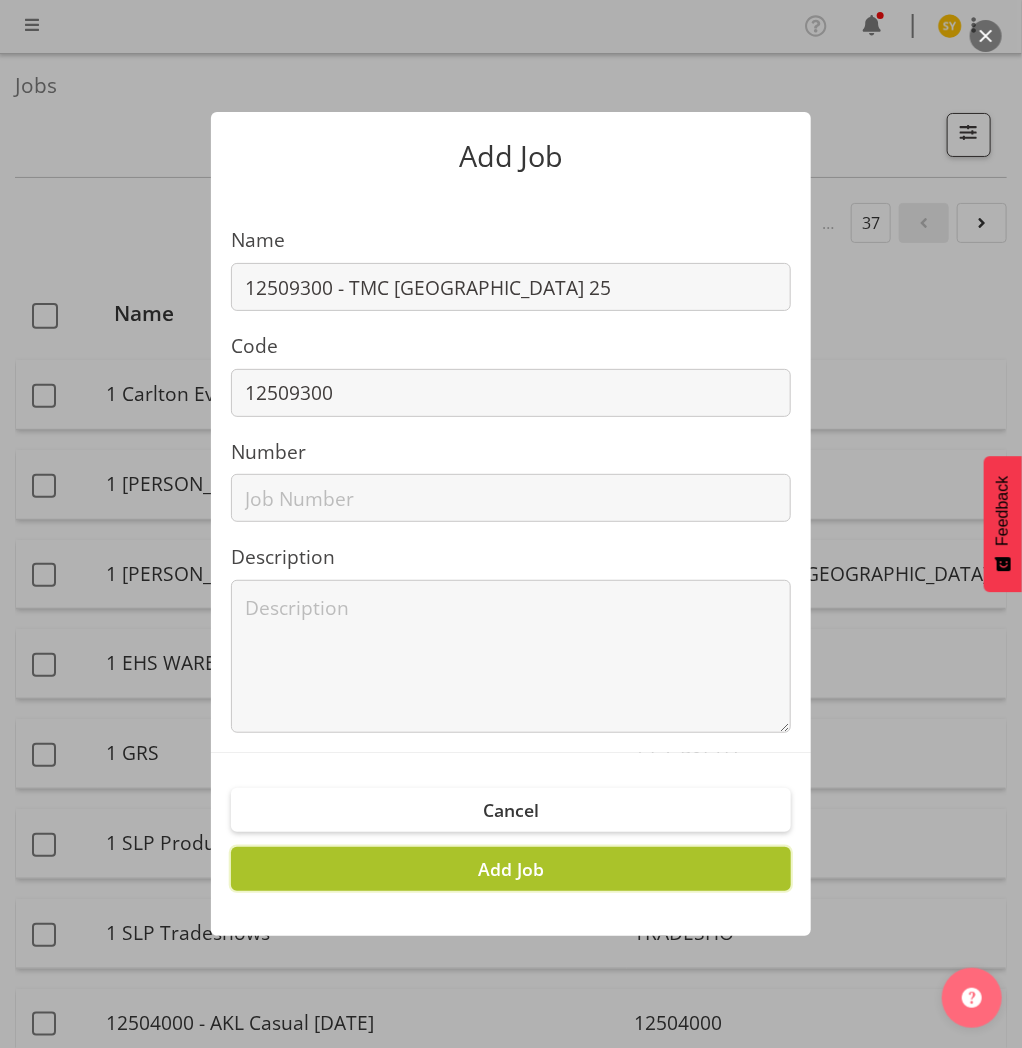 click on "Add Job" at bounding box center [511, 869] 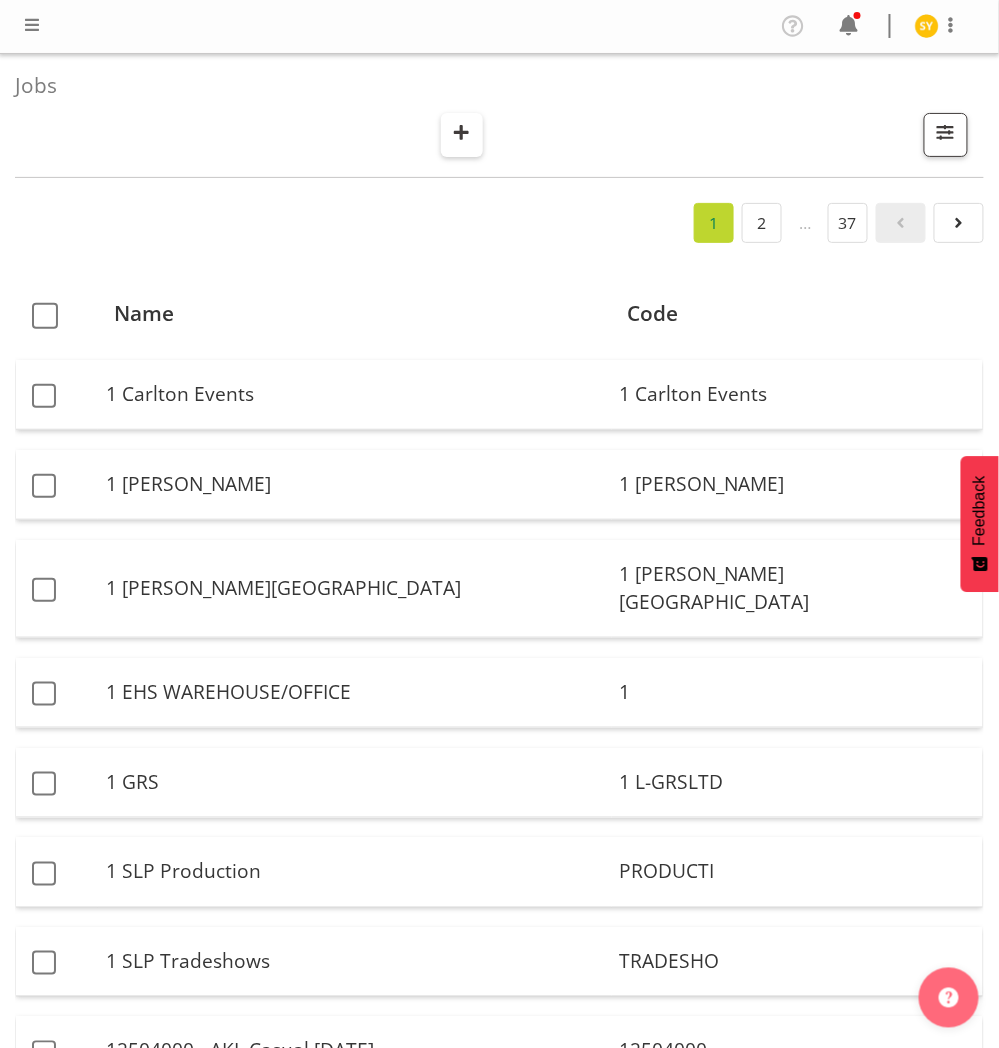 click at bounding box center [461, 132] 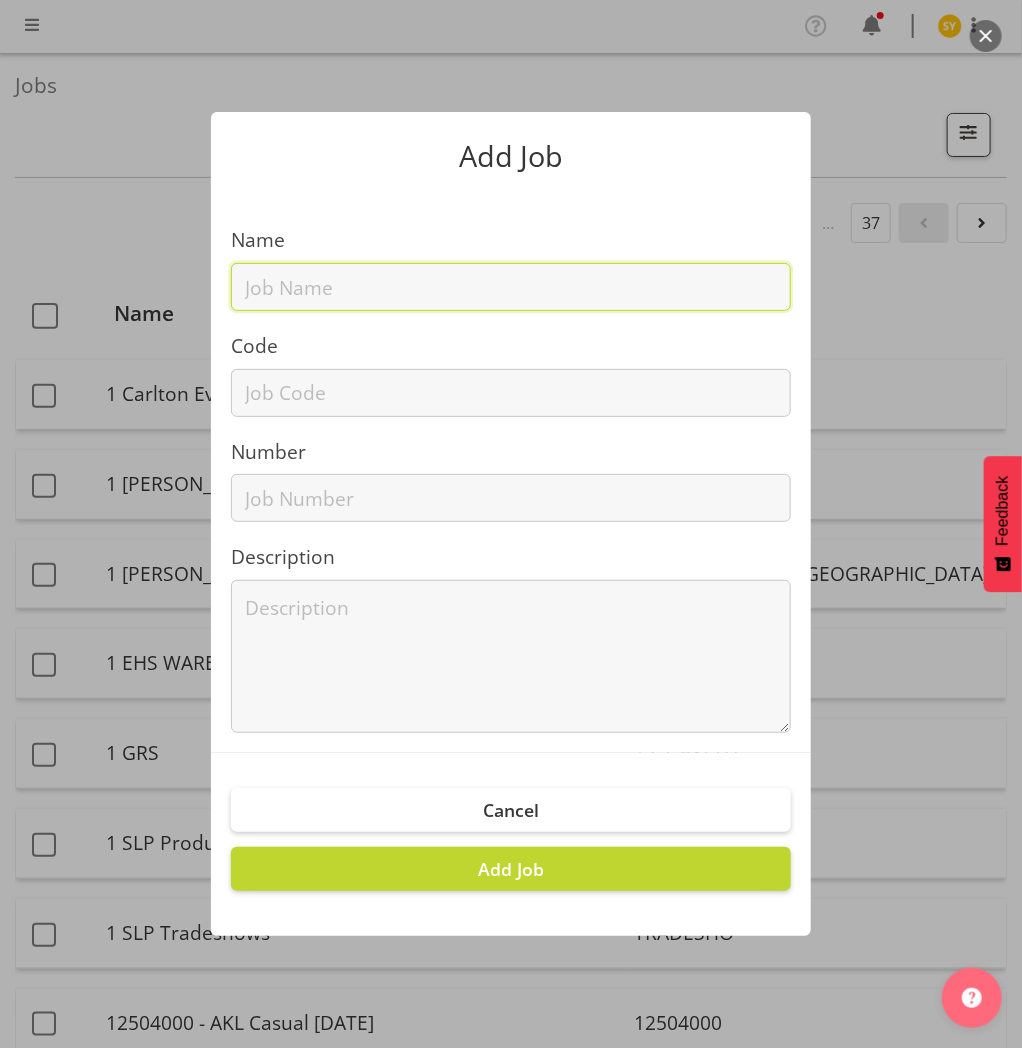 click at bounding box center (511, 287) 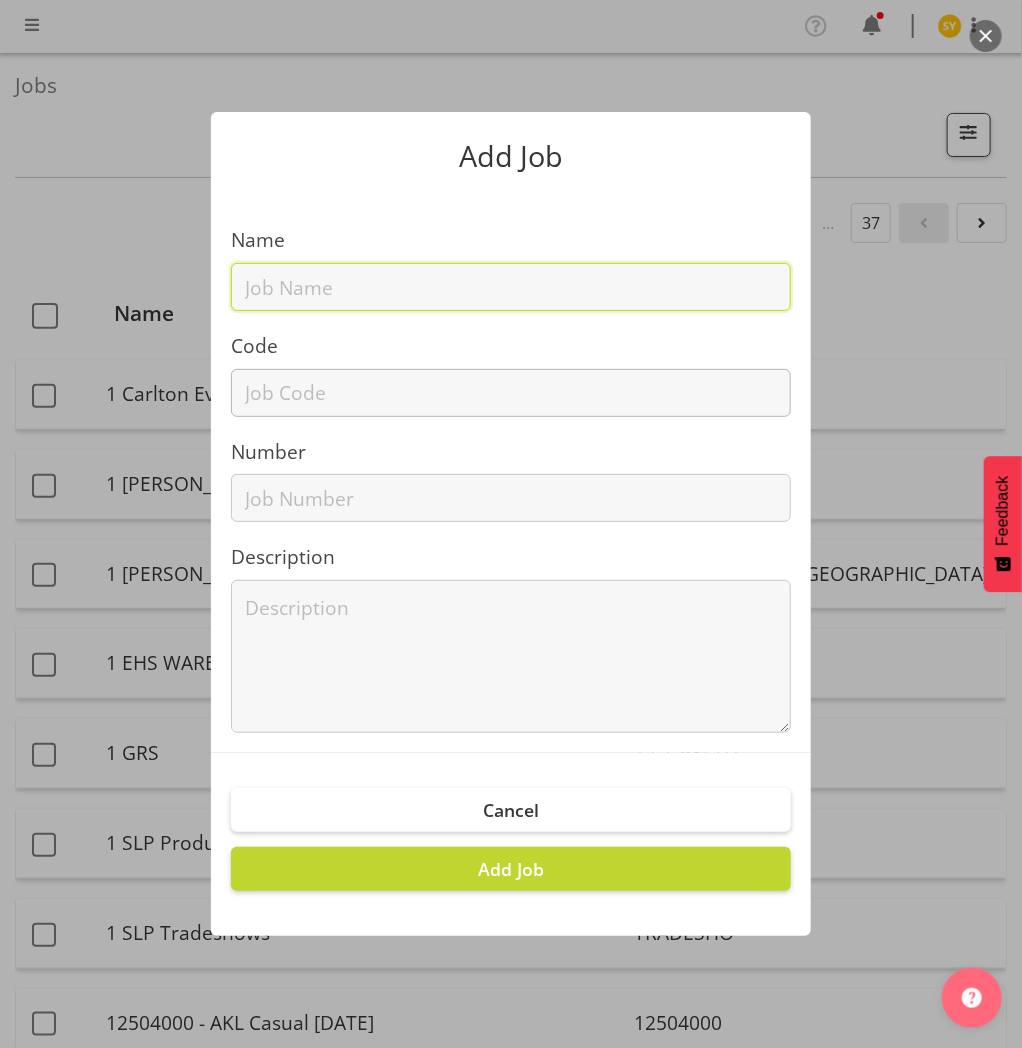 paste on "42510060" 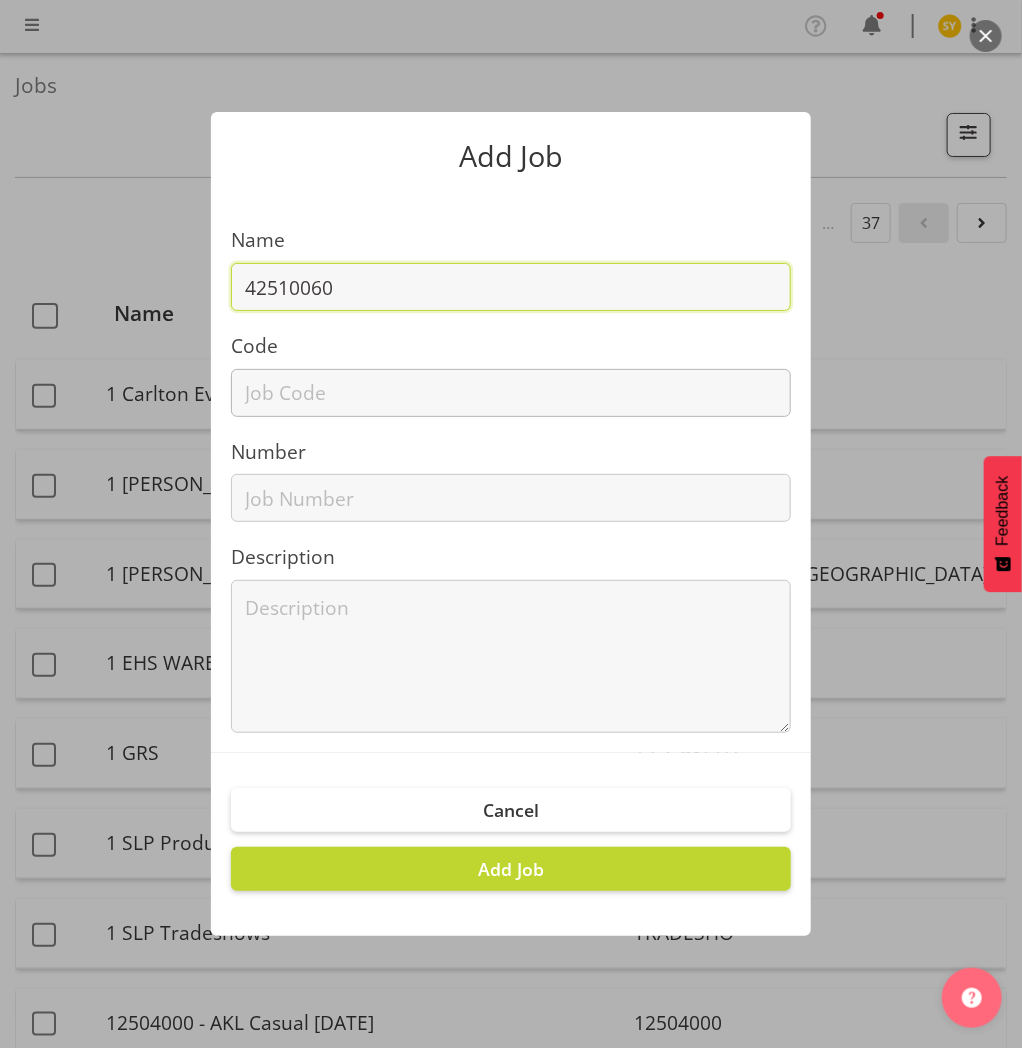 type on "42510060" 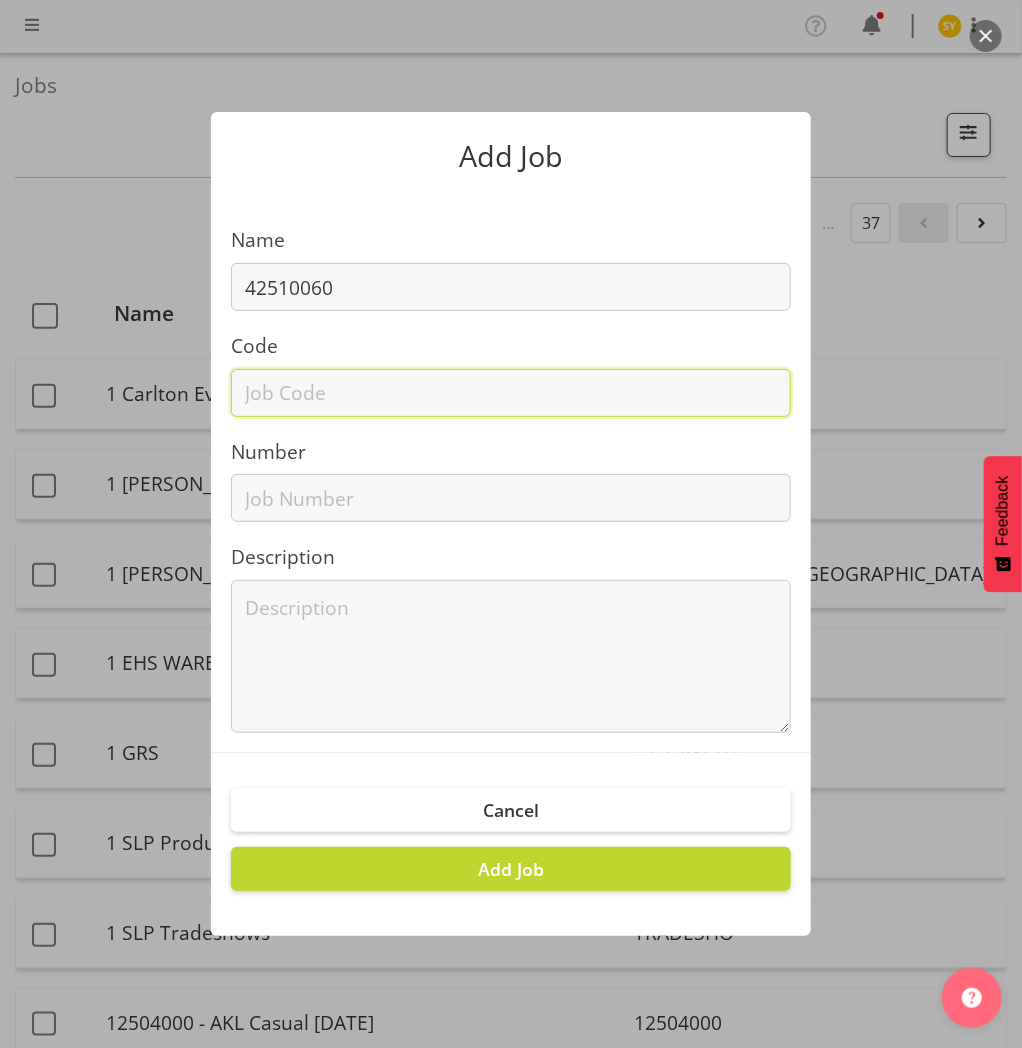 click at bounding box center [511, 393] 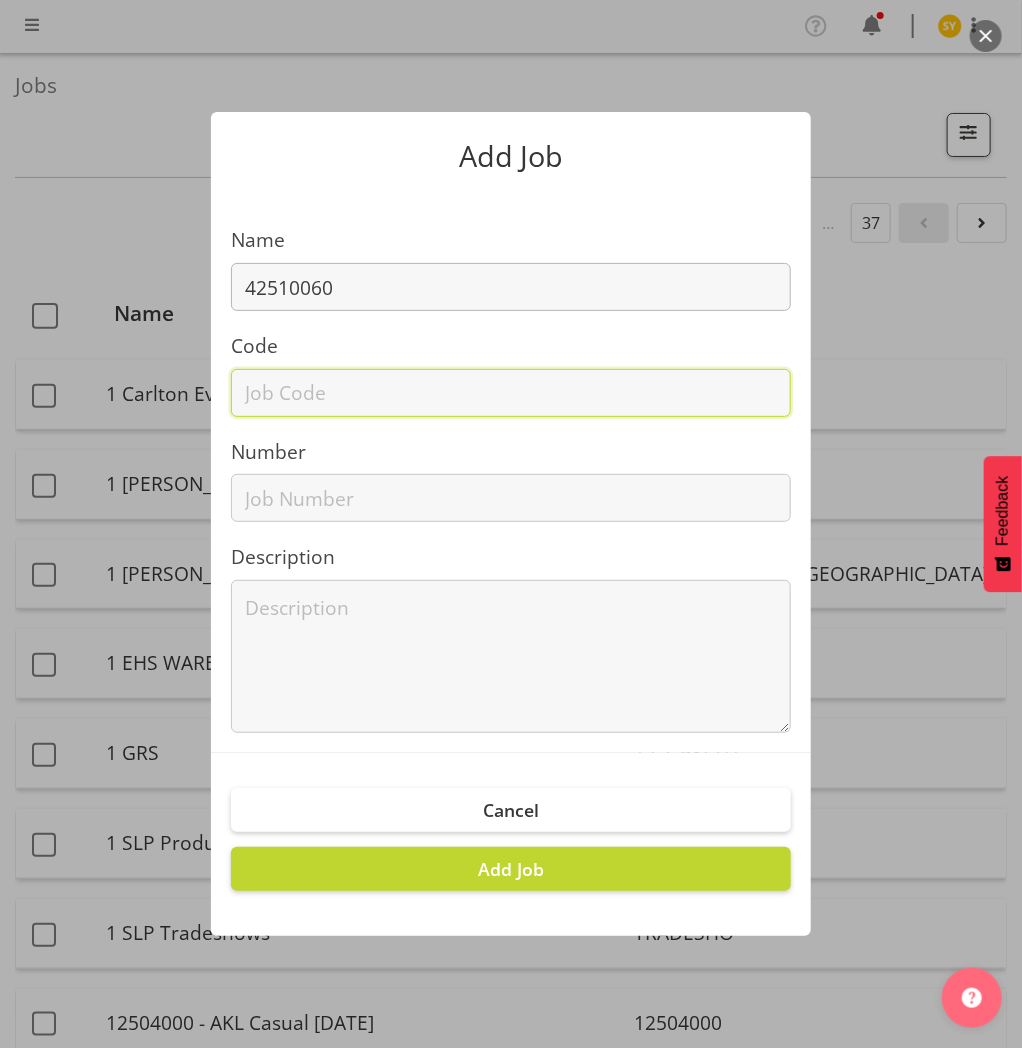paste on "42510060" 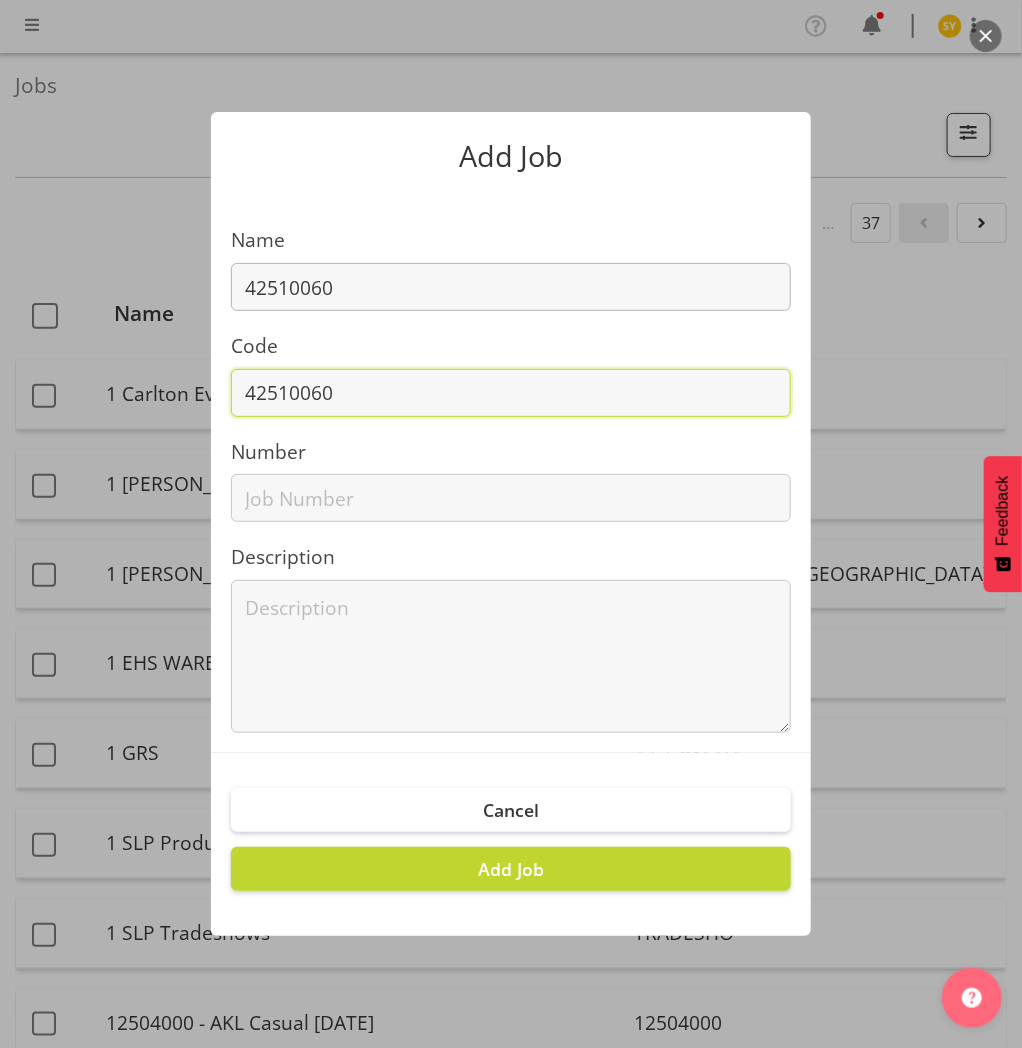 type on "42510060" 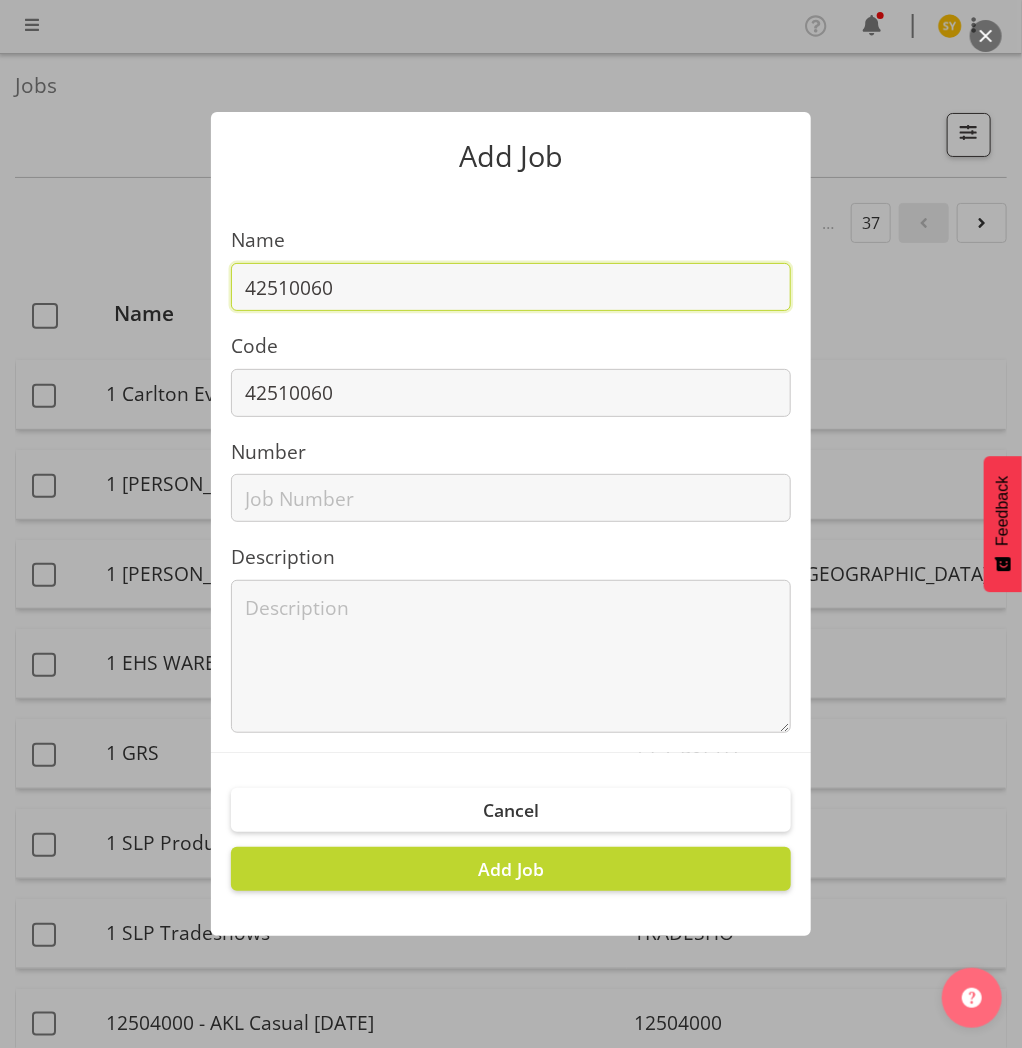 click on "42510060" at bounding box center [511, 287] 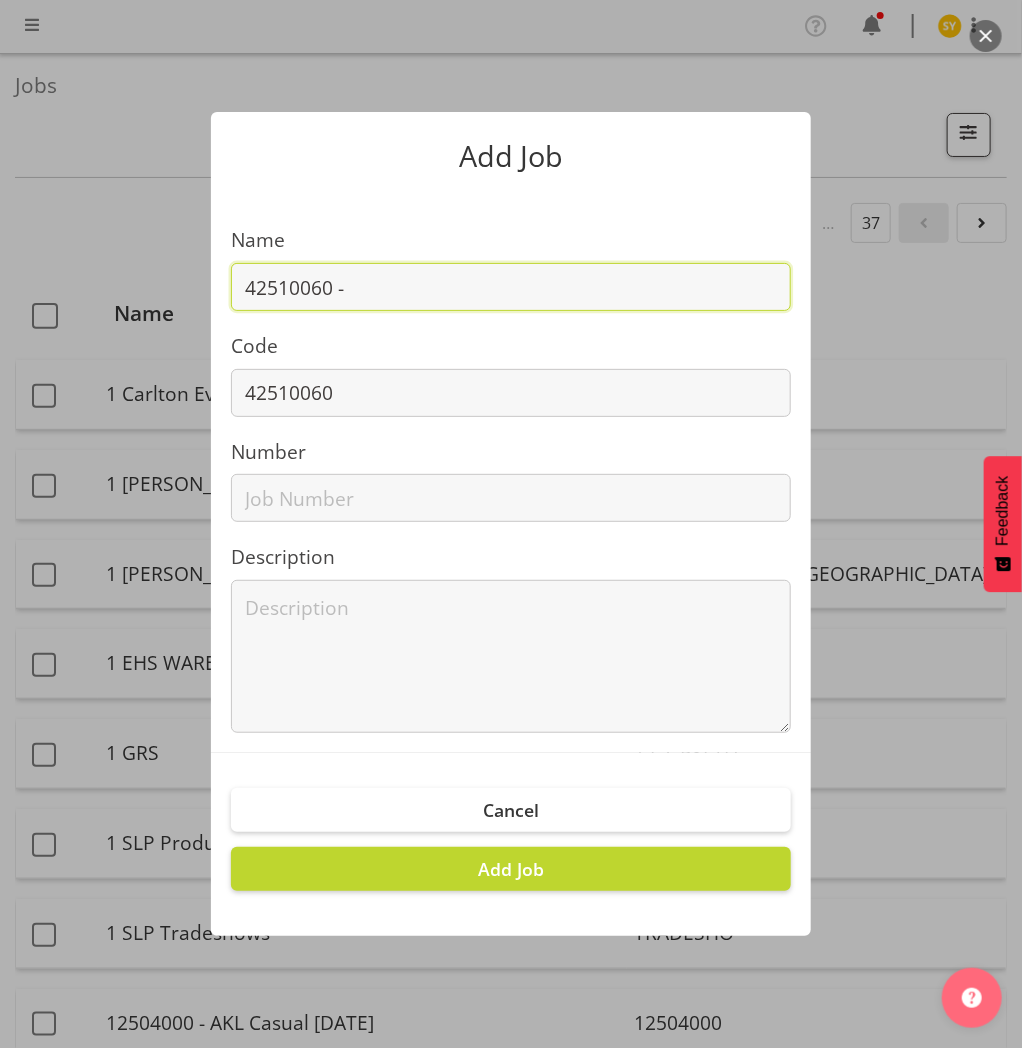 paste on "Future CX Summit 2026" 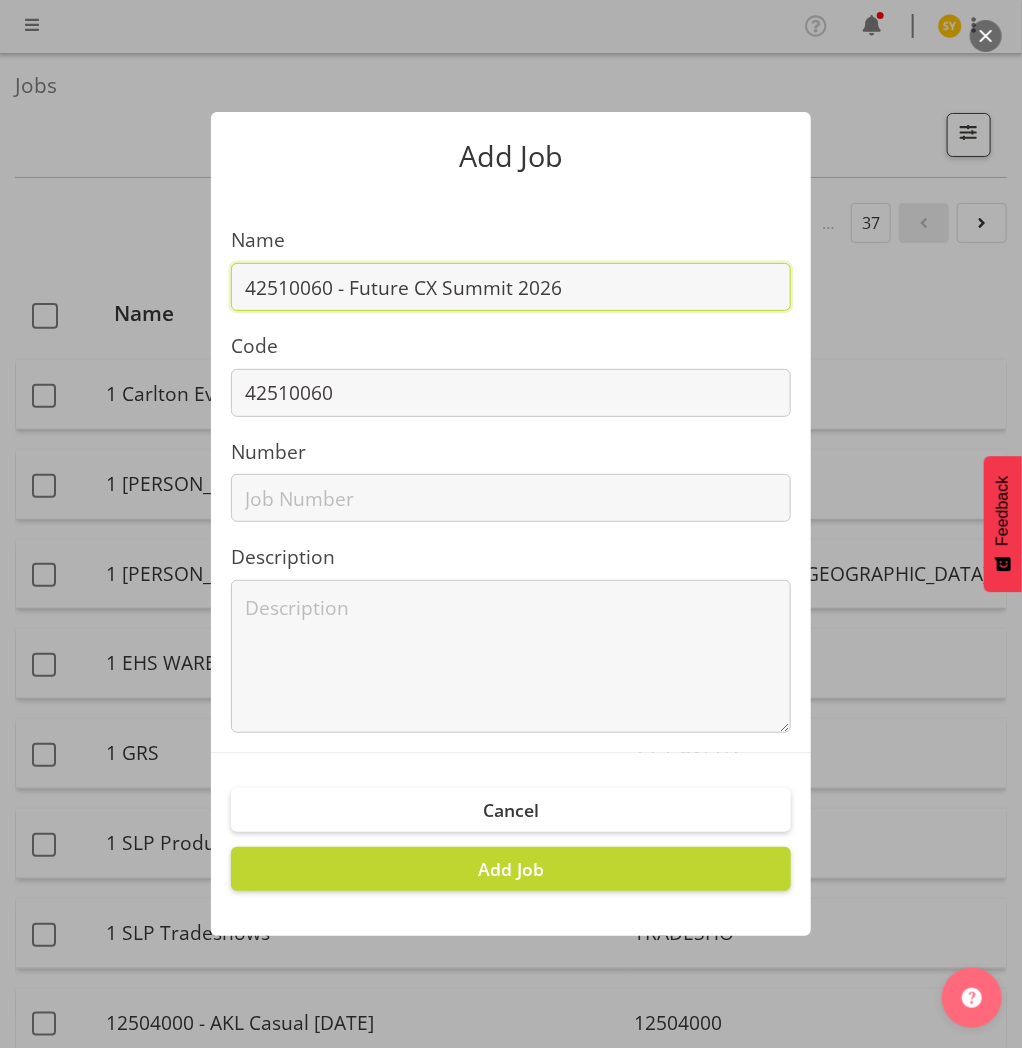 drag, startPoint x: 623, startPoint y: 286, endPoint x: 47, endPoint y: 292, distance: 576.03125 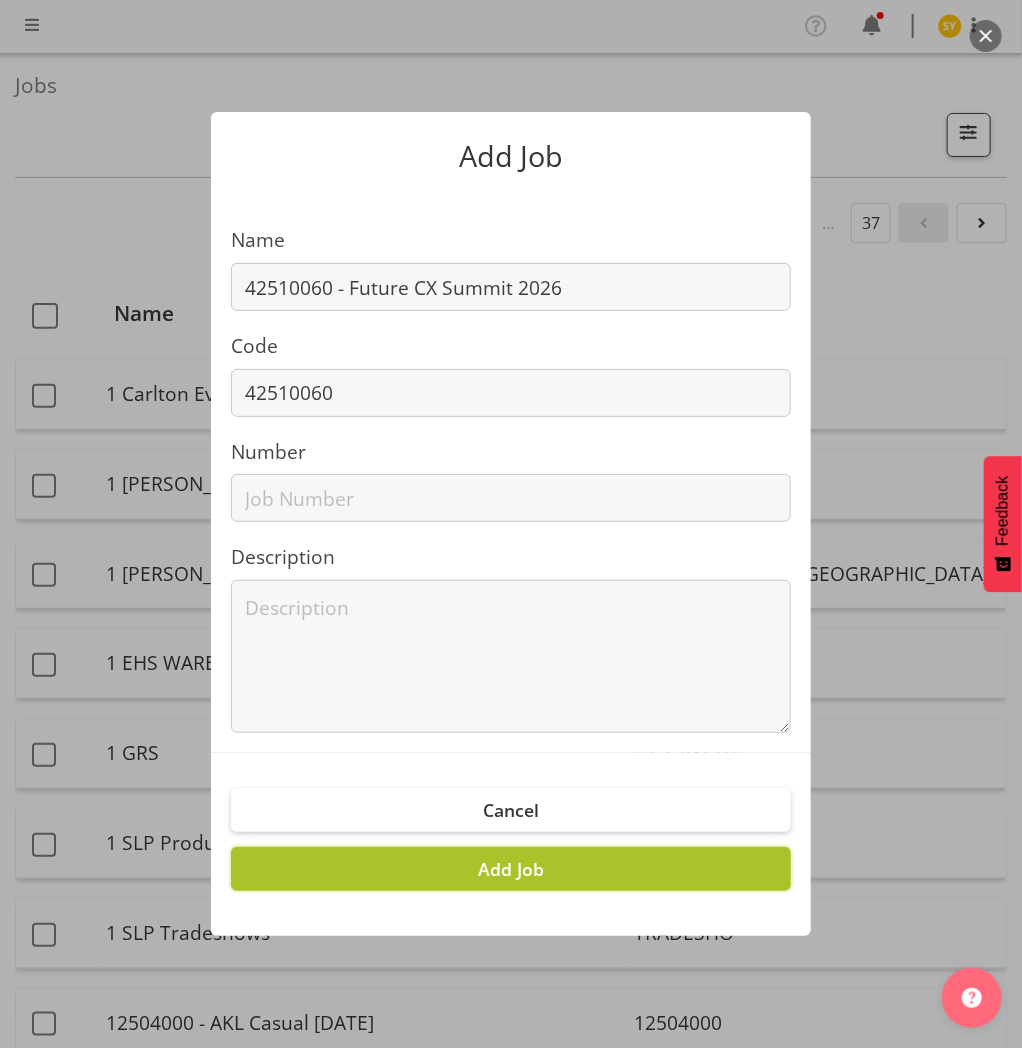 click on "Add Job" at bounding box center [511, 869] 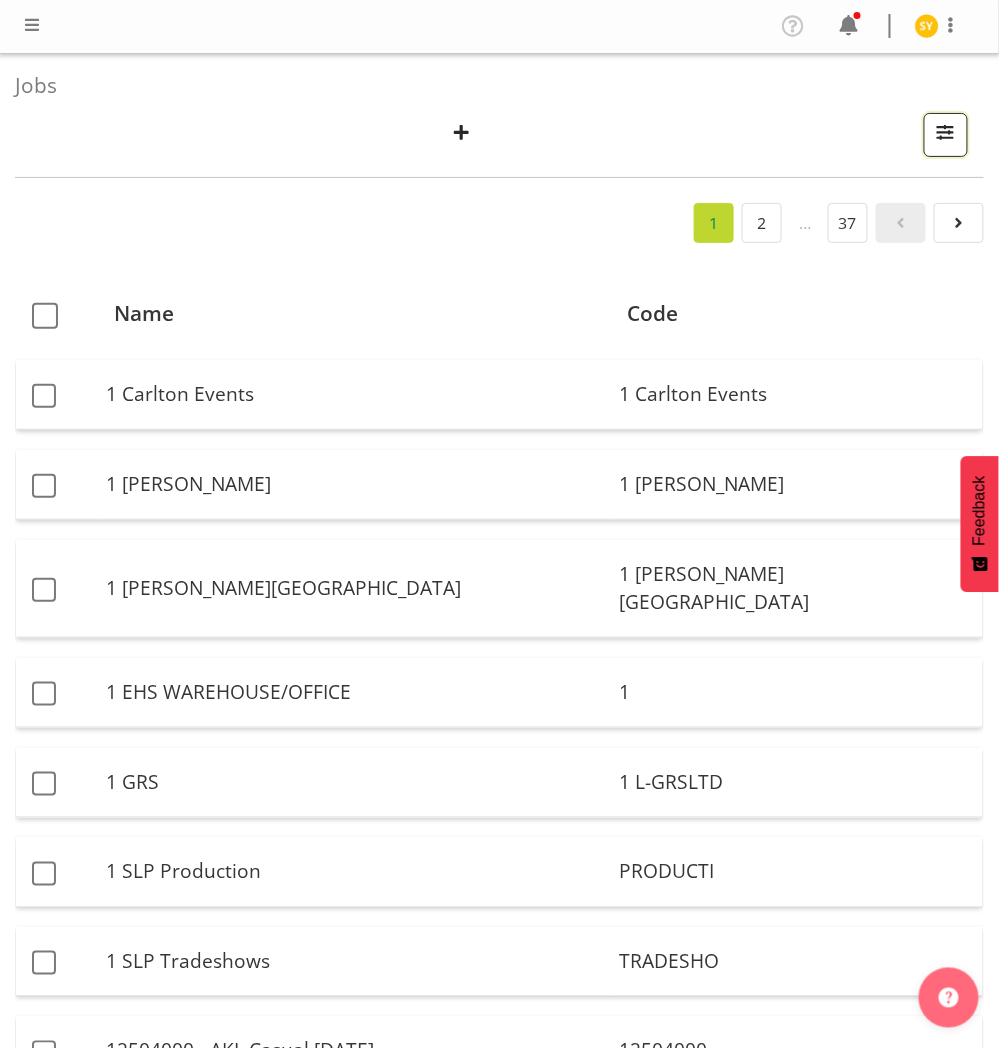click at bounding box center [946, 132] 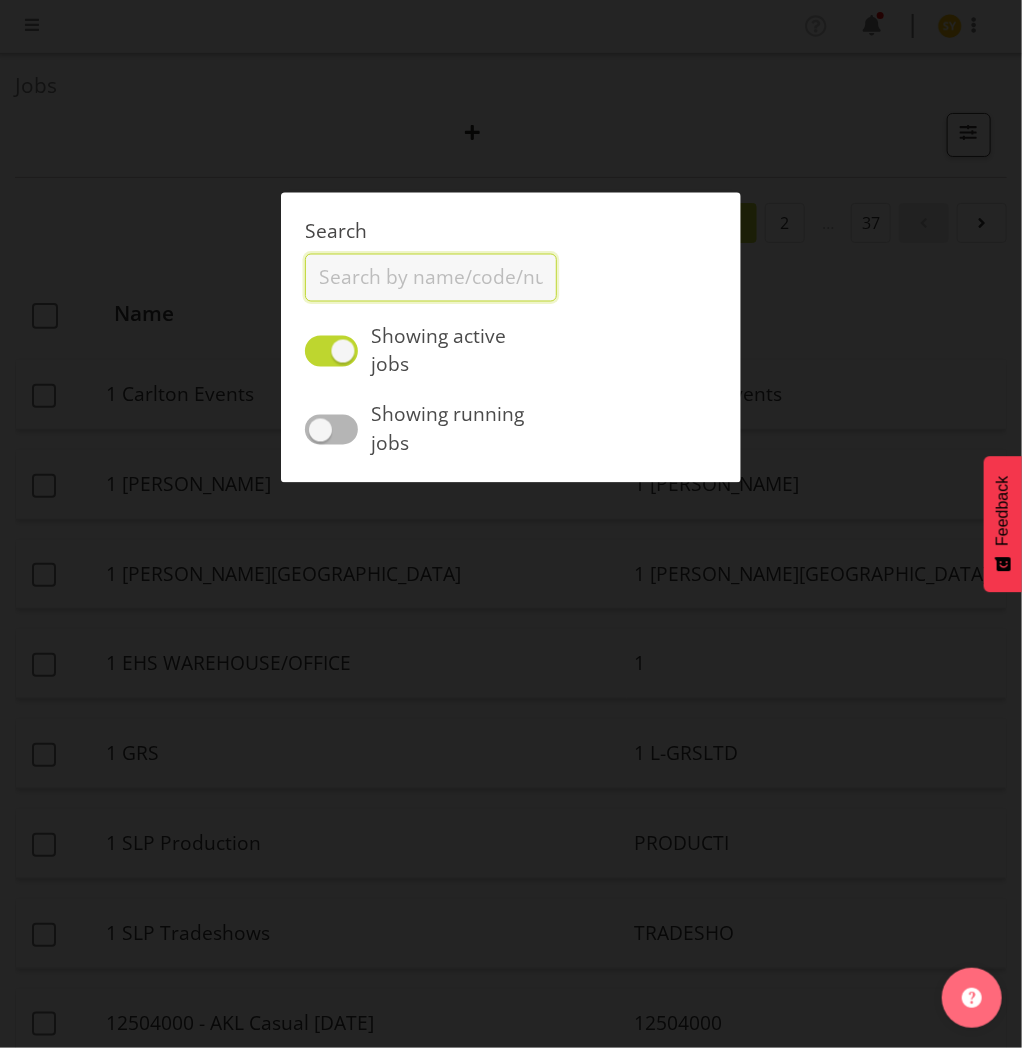 click at bounding box center (431, 277) 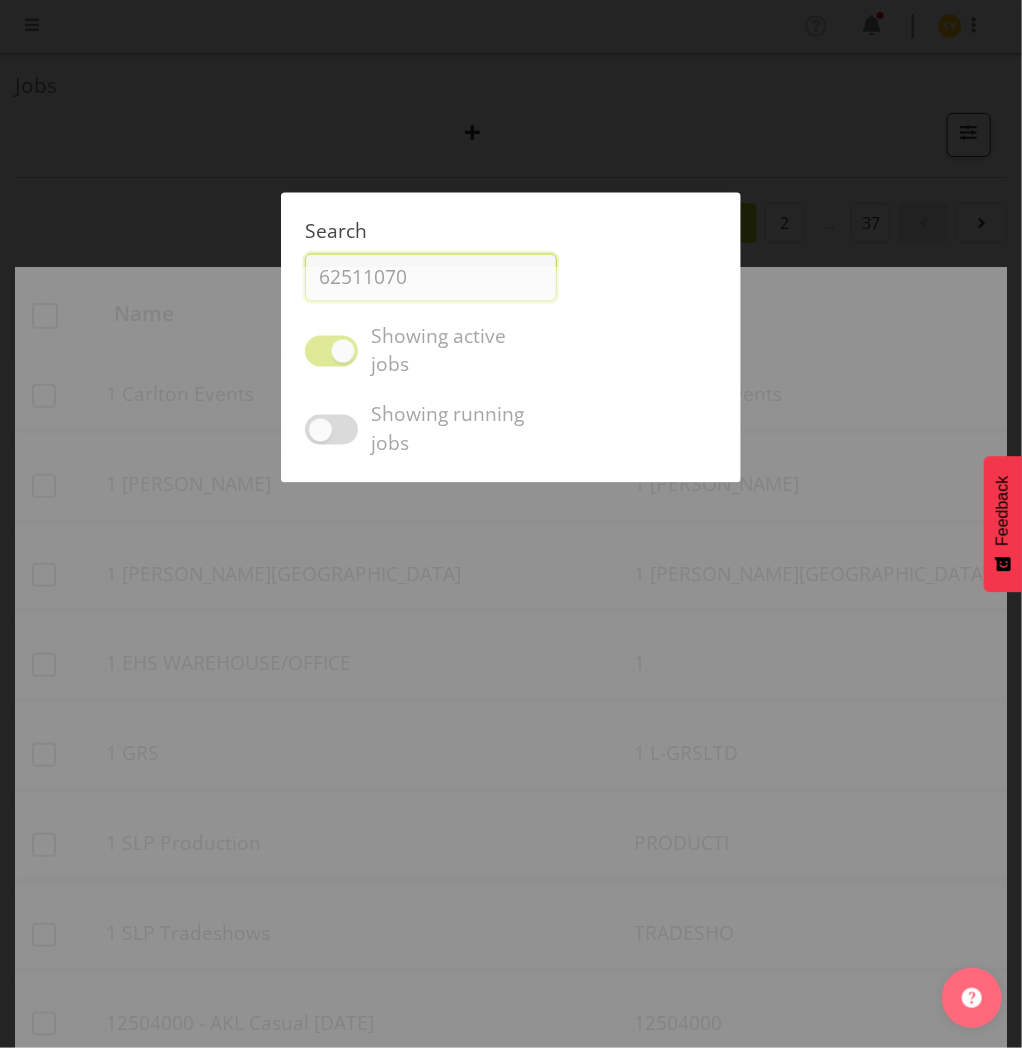 type on "62511070" 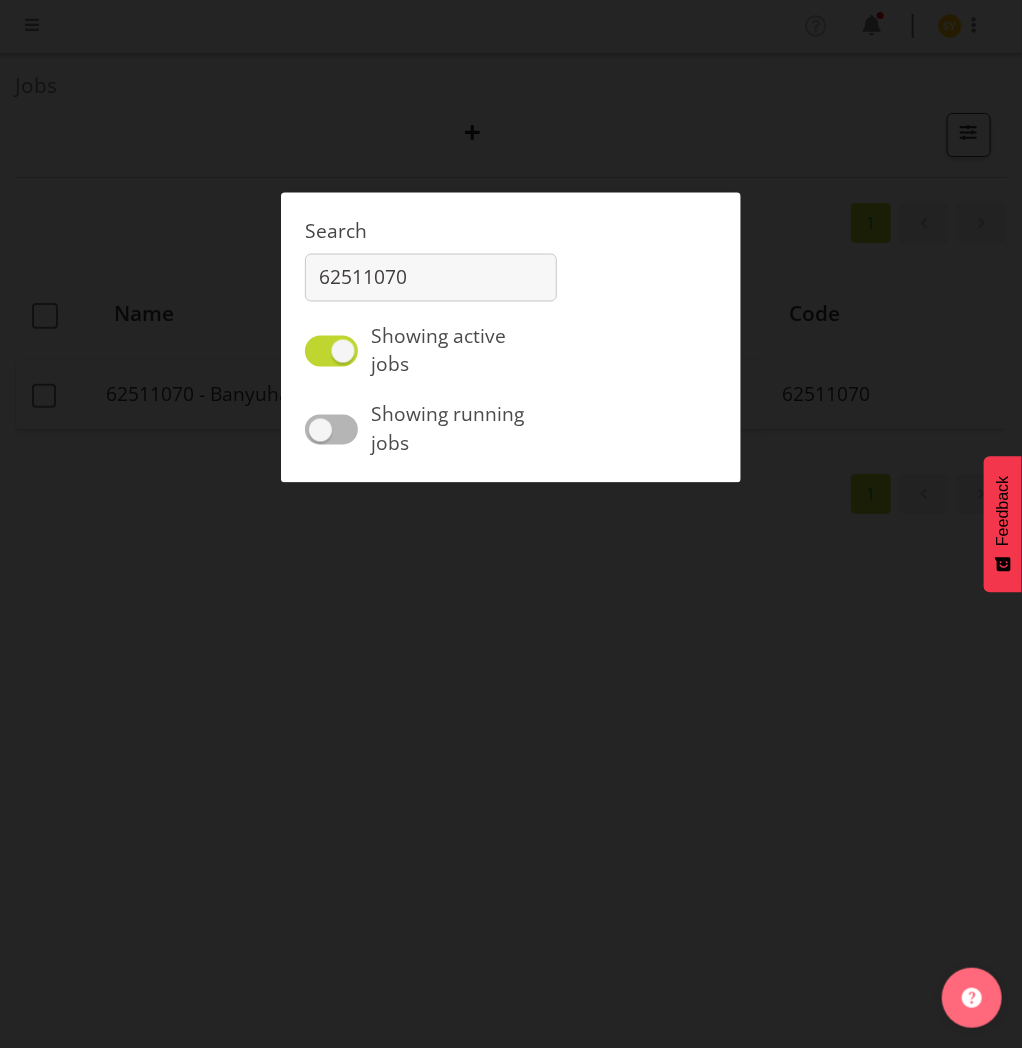 click at bounding box center [511, 524] 